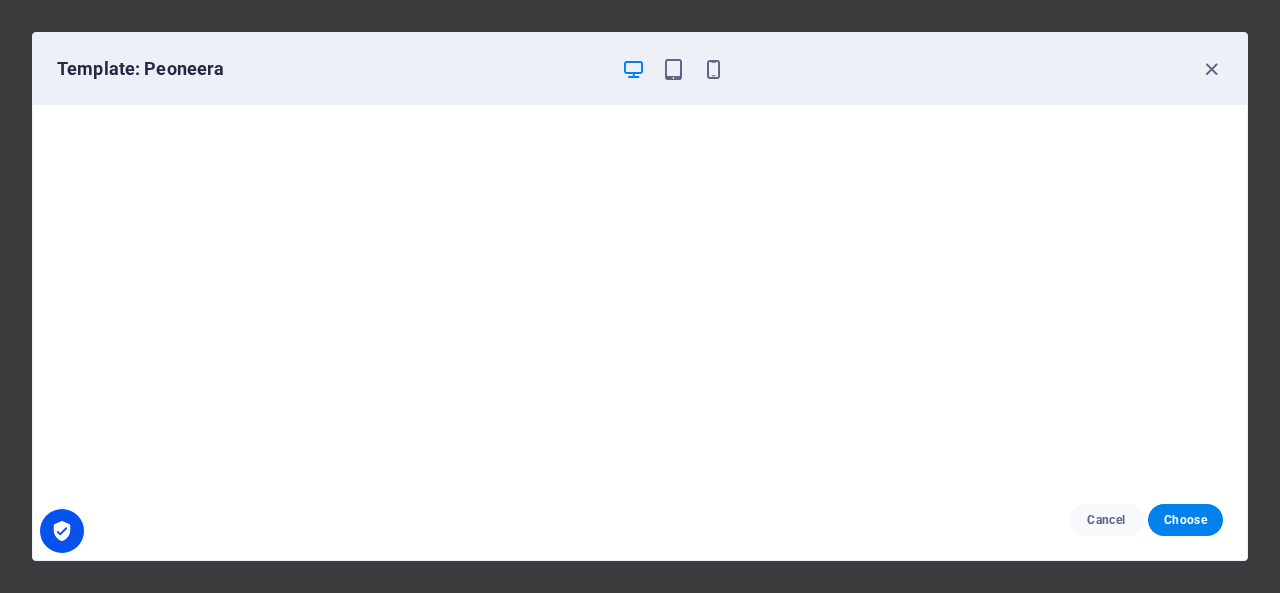 scroll, scrollTop: 0, scrollLeft: 0, axis: both 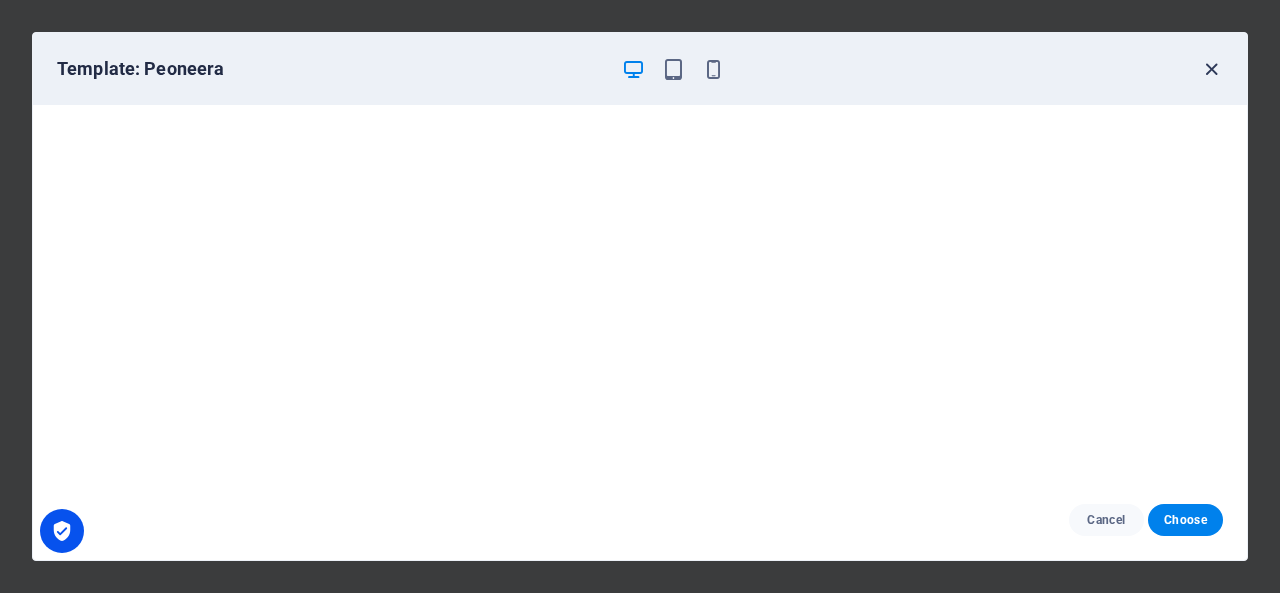 click at bounding box center (1211, 69) 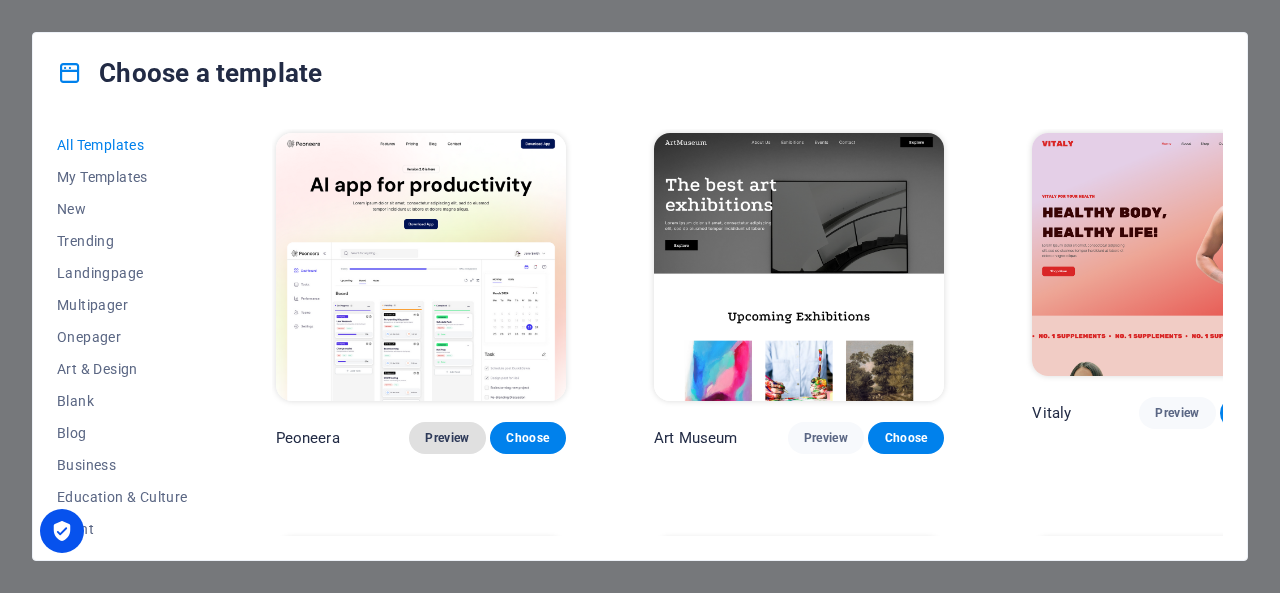 click on "Preview" at bounding box center (447, 438) 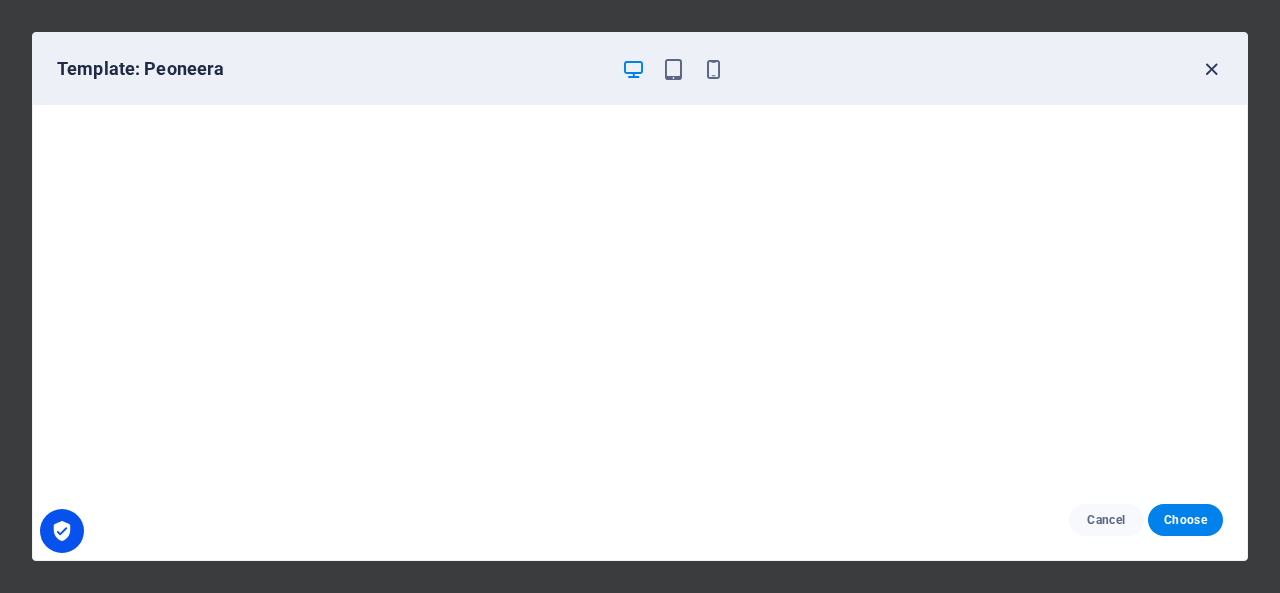 click at bounding box center (1211, 69) 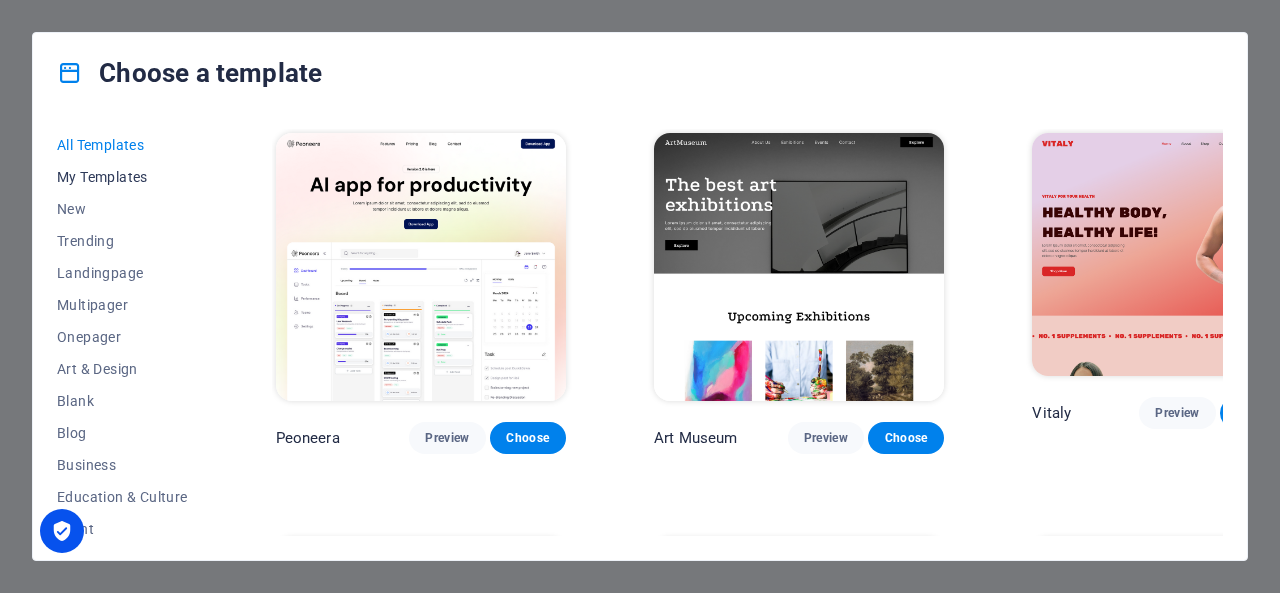 click on "My Templates" at bounding box center (122, 177) 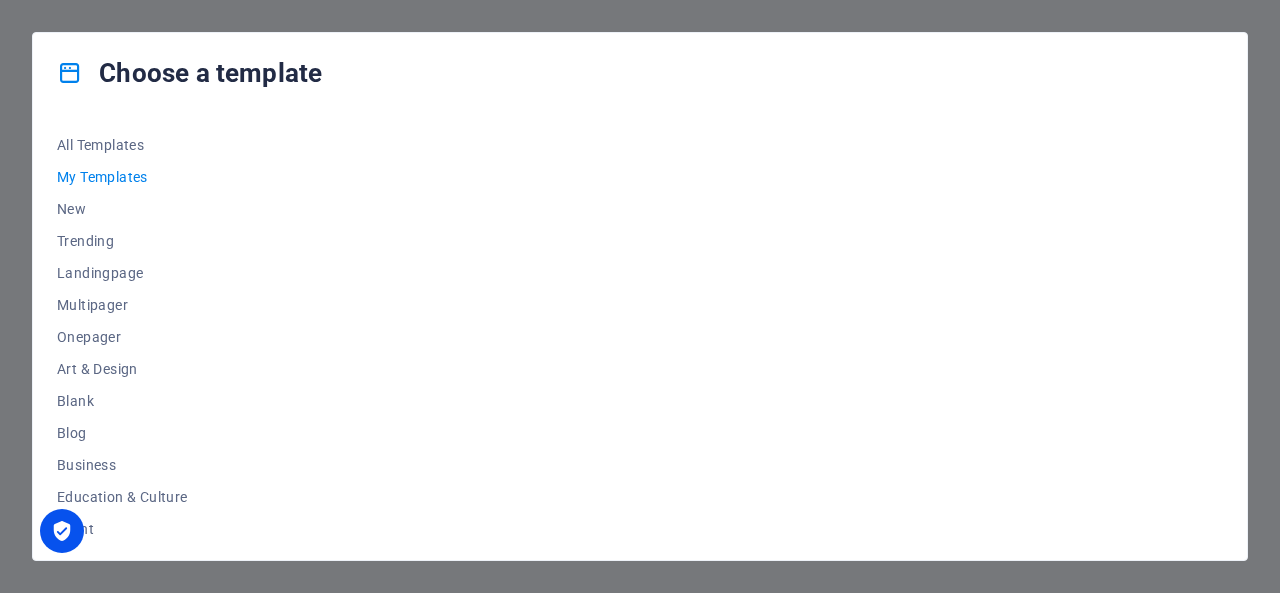 click on "My Templates" at bounding box center [122, 177] 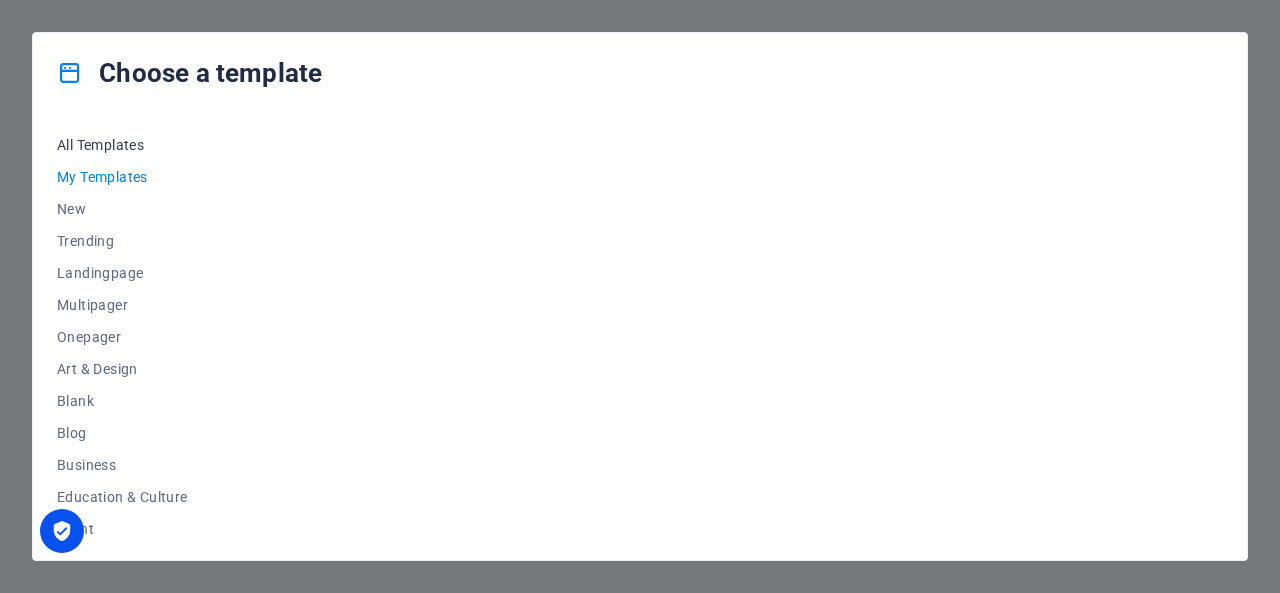 click on "All Templates" at bounding box center (122, 145) 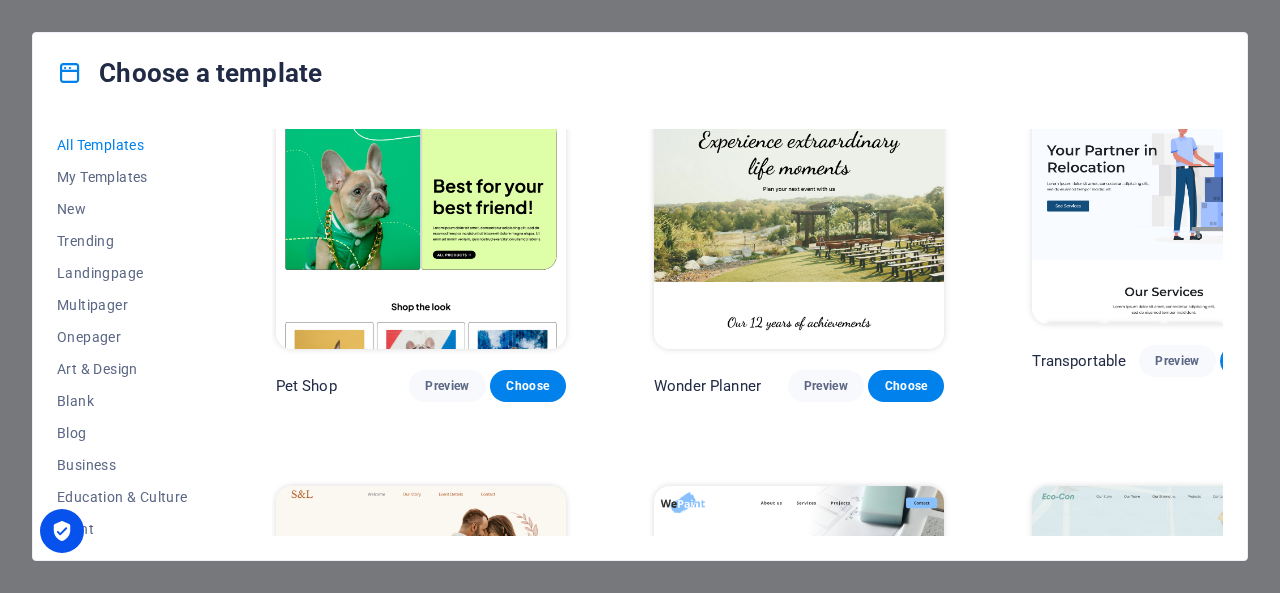 scroll, scrollTop: 953, scrollLeft: 0, axis: vertical 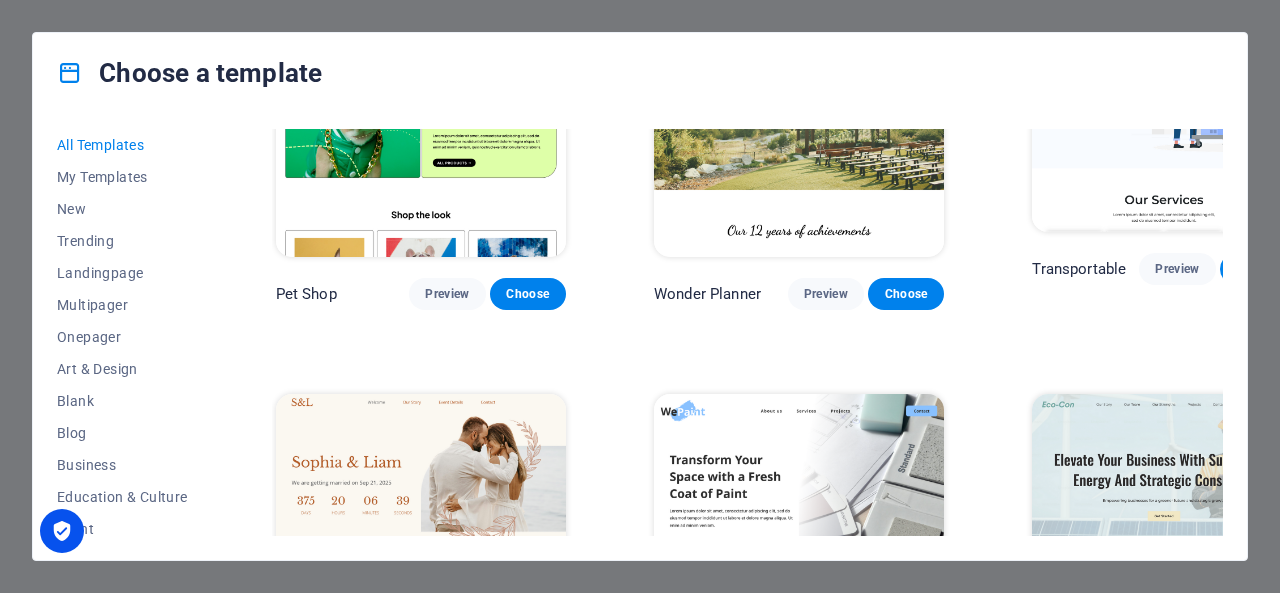 click on "Choose a template All Templates My Templates New Trending Landingpage Multipager Onepager Art & Design Blank Blog Business Education & Culture Event Gastronomy Health IT & Media Legal & Finance Non-Profit Performance Portfolio Services Shop Sports & Beauty Trades Travel Wireframe Peoneera Preview Choose Art Museum Preview Choose Vitaly Preview Choose Pottery Passions Preview Choose Home Decor Preview Choose Toyland Preview Choose Pet Shop Preview Choose Wonder Planner Preview Choose Transportable Preview Choose S&L Preview Choose WePaint Preview Choose Eco-Con Preview Choose MeetUp Preview Choose Help & Care Preview Choose Podcaster Preview Choose Academix Preview Choose BIG Barber Shop Preview Choose Health & Food Preview Choose UrbanNest Interiors Preview Choose Green Change Preview Choose The Beauty Temple Preview Choose WeTrain Preview Choose Cleaner Preview Choose Johanna James Preview Choose Delicioso Preview Choose Dream Garden Preview Choose LumeDeAqua Preview Choose Pets Care Preview Choose SafeSpace" at bounding box center [640, 296] 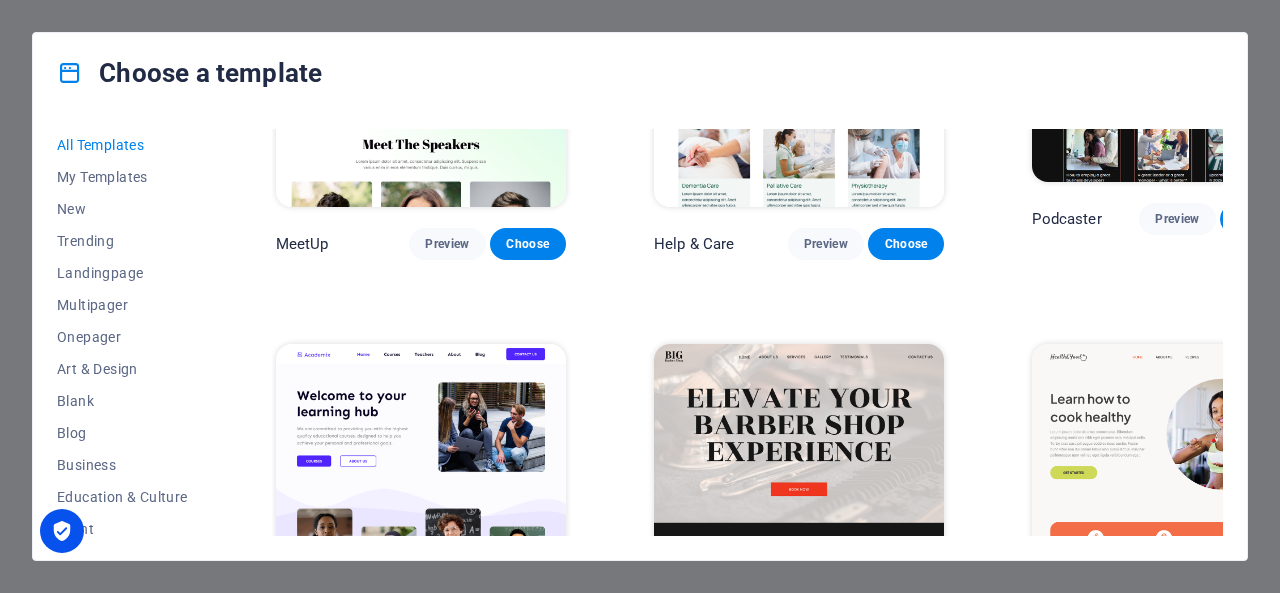 scroll, scrollTop: 1811, scrollLeft: 0, axis: vertical 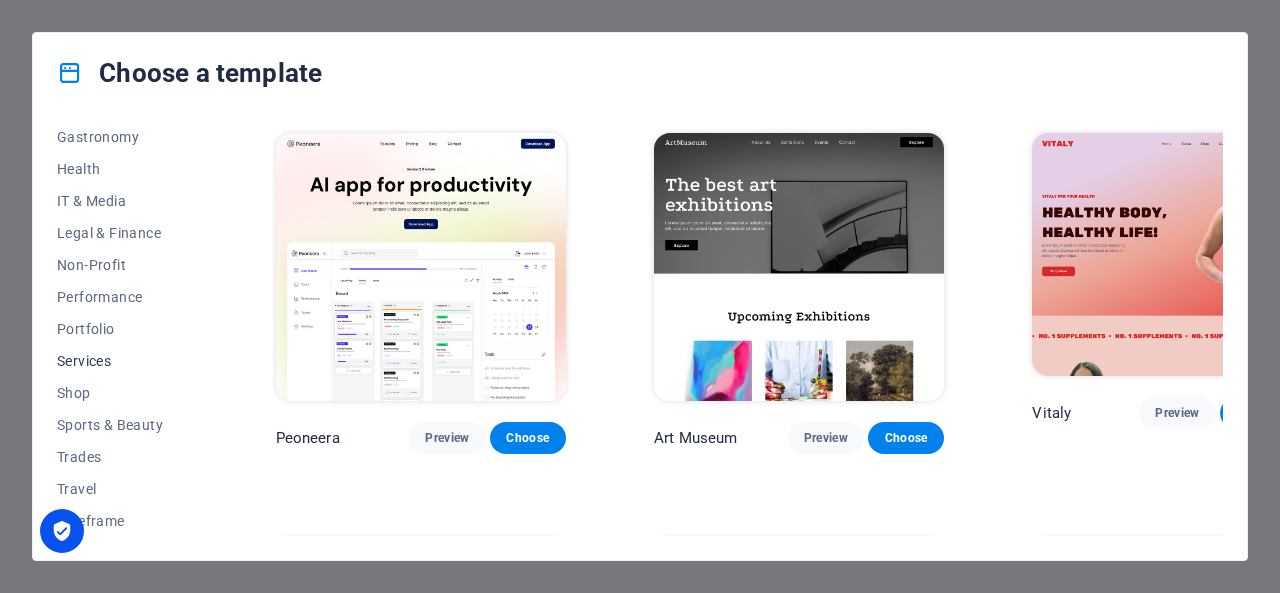 click on "Services" at bounding box center [122, 361] 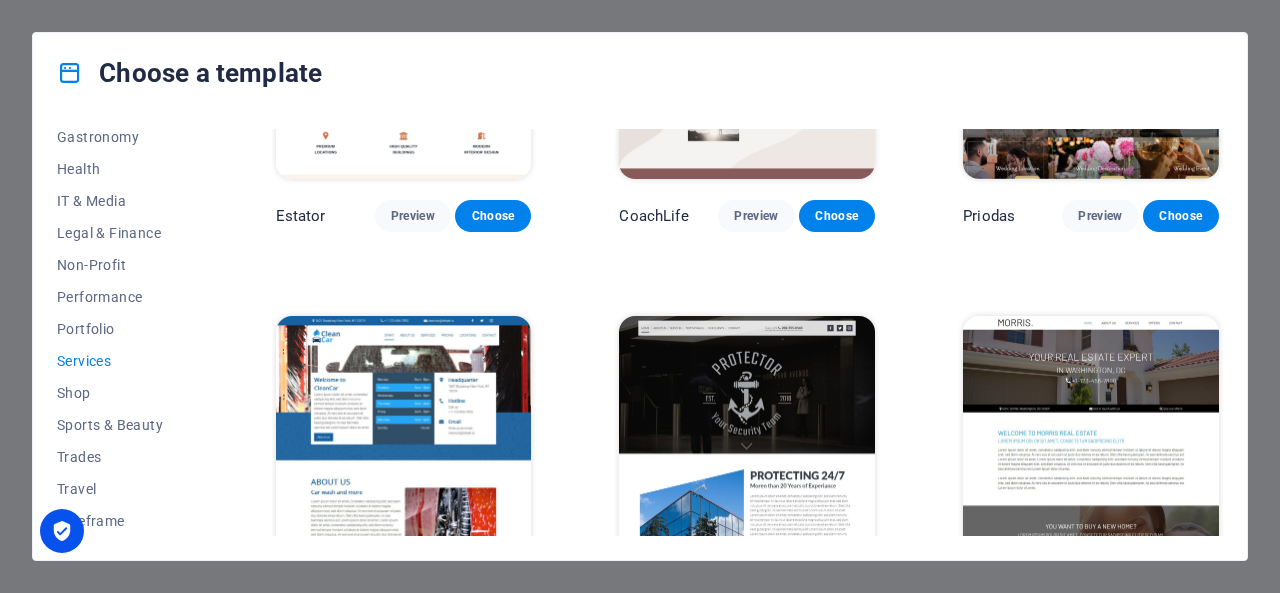 scroll, scrollTop: 980, scrollLeft: 0, axis: vertical 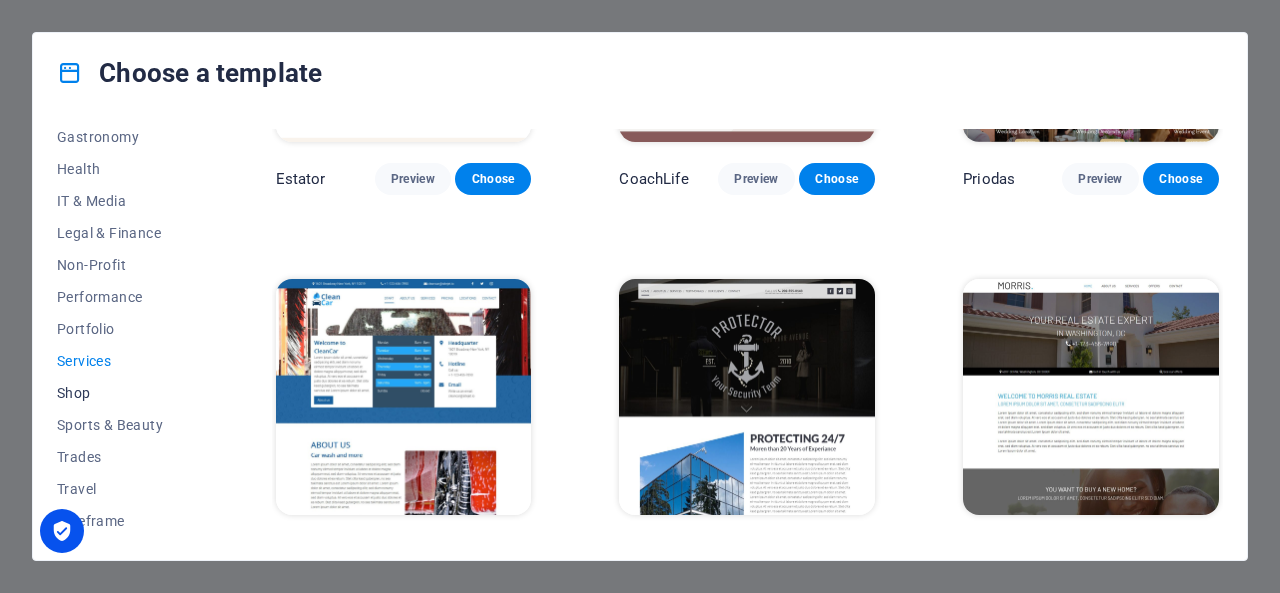 click on "Shop" at bounding box center [122, 393] 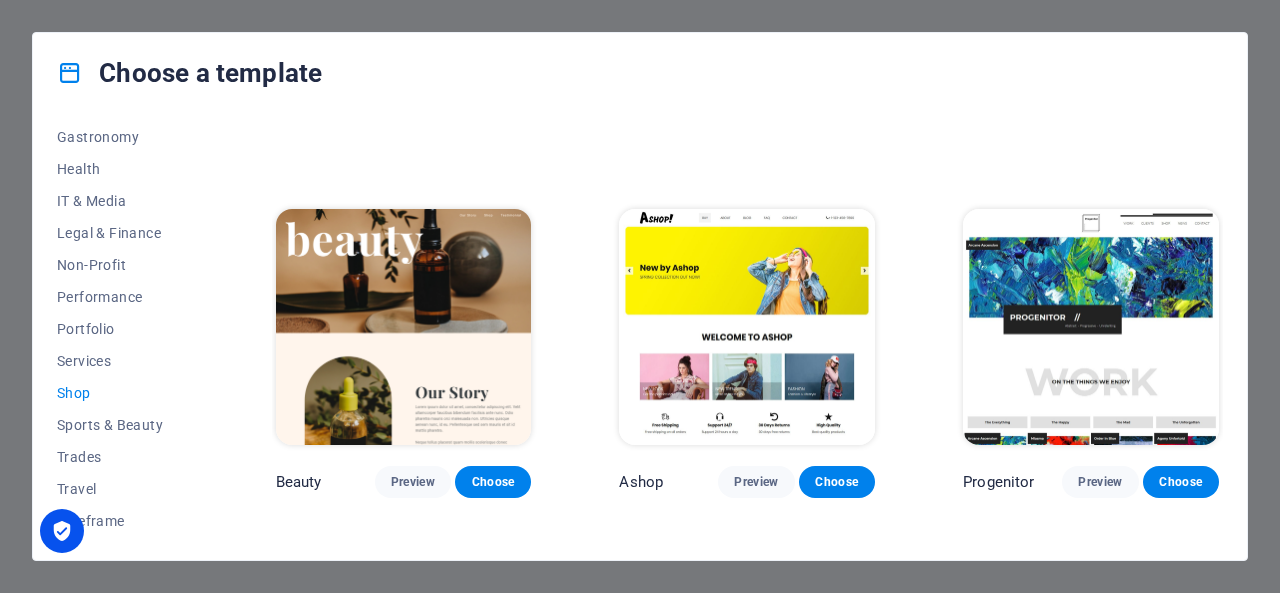 scroll, scrollTop: 679, scrollLeft: 0, axis: vertical 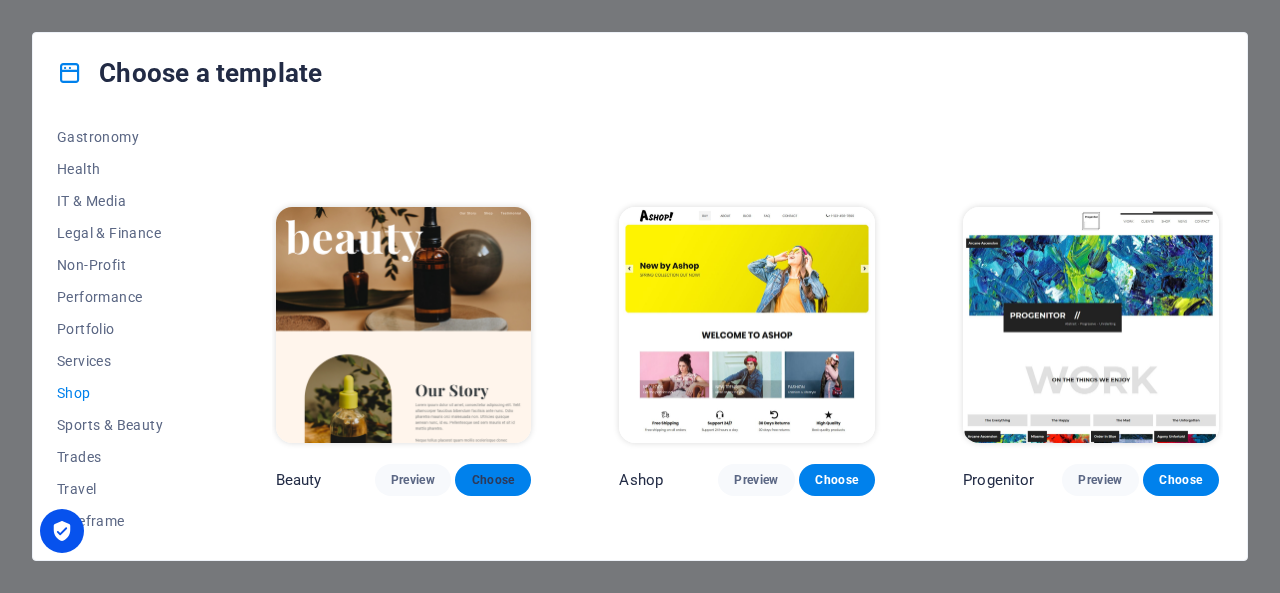 click on "Choose" at bounding box center (493, 480) 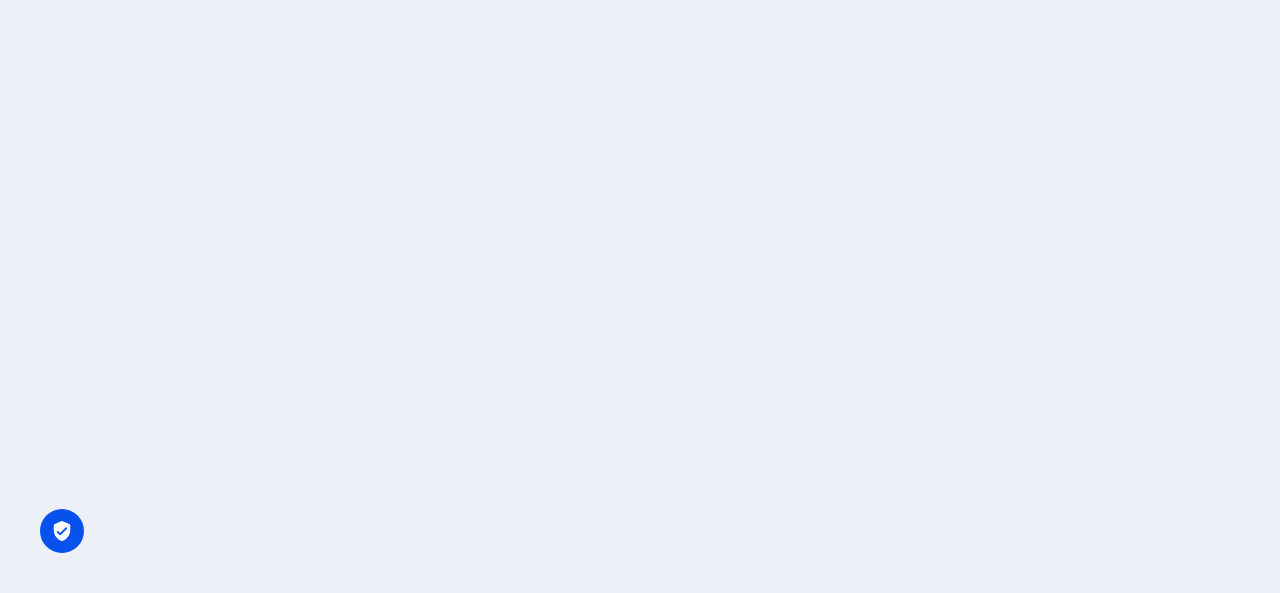 scroll, scrollTop: 0, scrollLeft: 0, axis: both 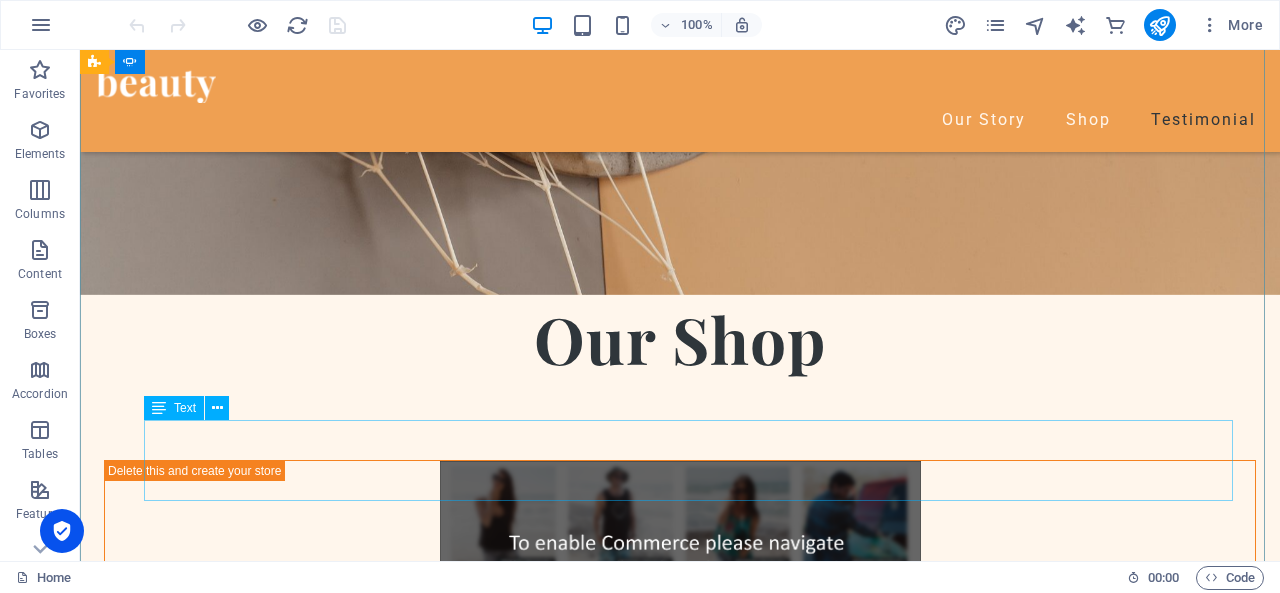 click on "Beauty products are the best ones I have ever tried! They are made of 100% natural ingredients." at bounding box center (-529, 2515) 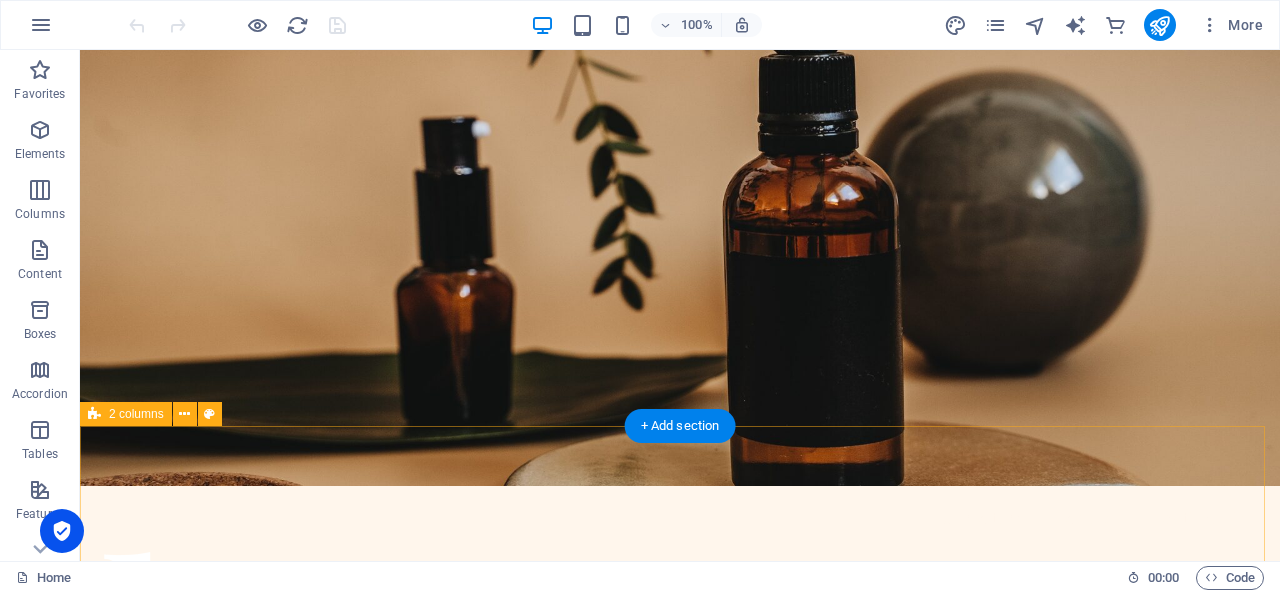 scroll, scrollTop: 0, scrollLeft: 0, axis: both 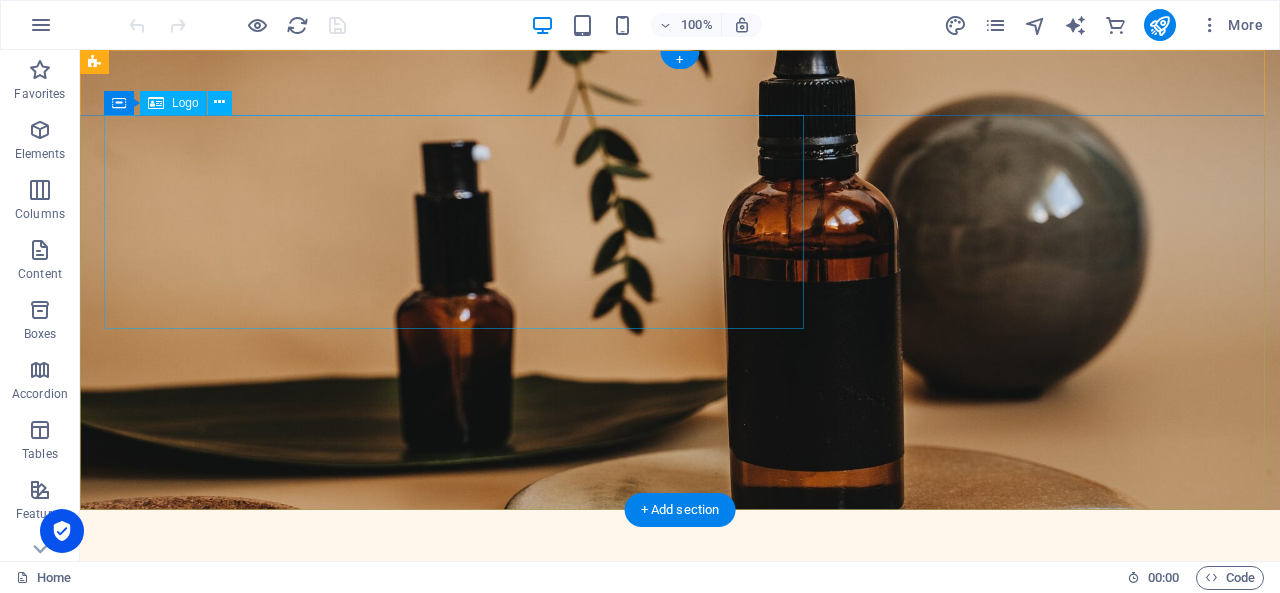 click at bounding box center (680, 682) 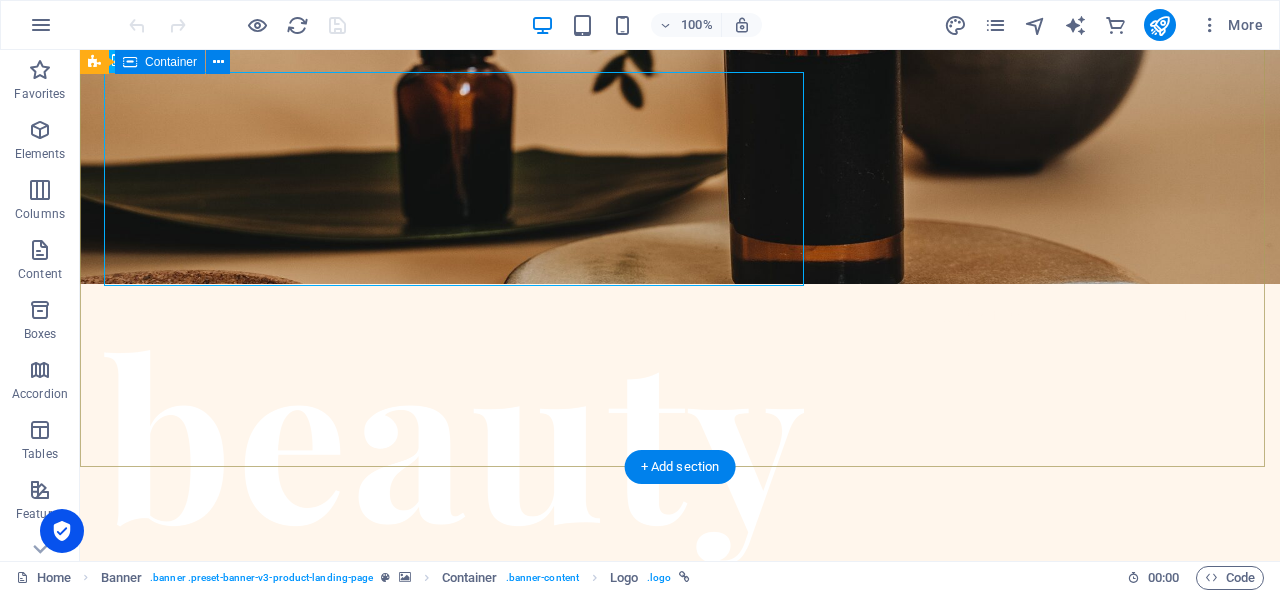 scroll, scrollTop: 0, scrollLeft: 0, axis: both 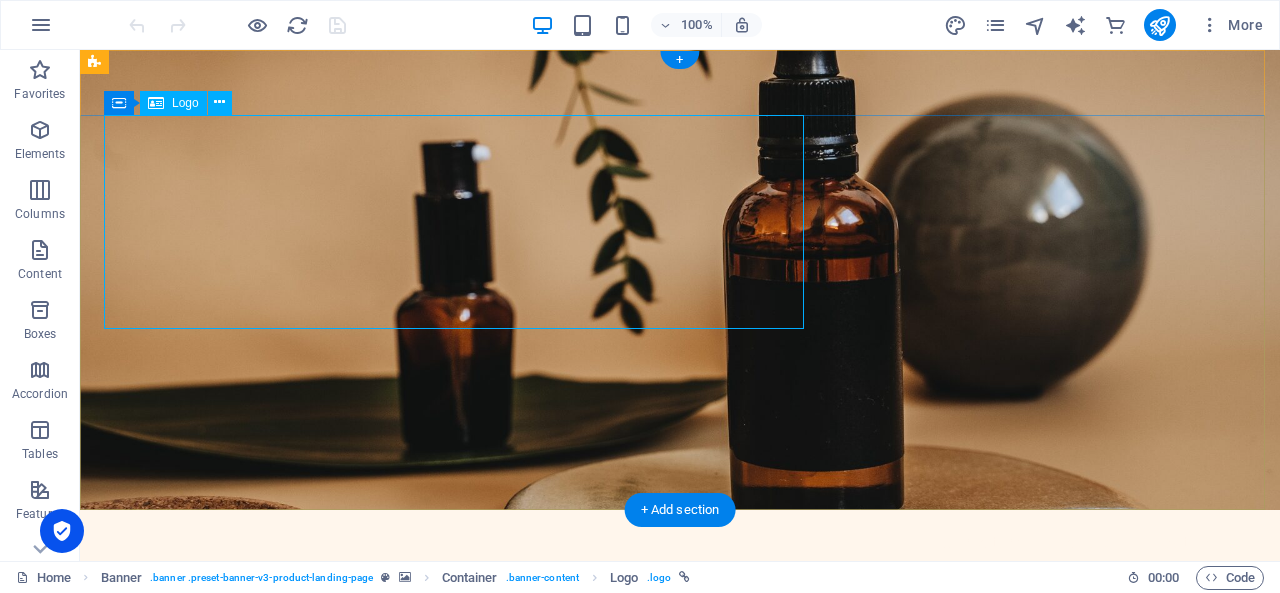 click at bounding box center (680, 682) 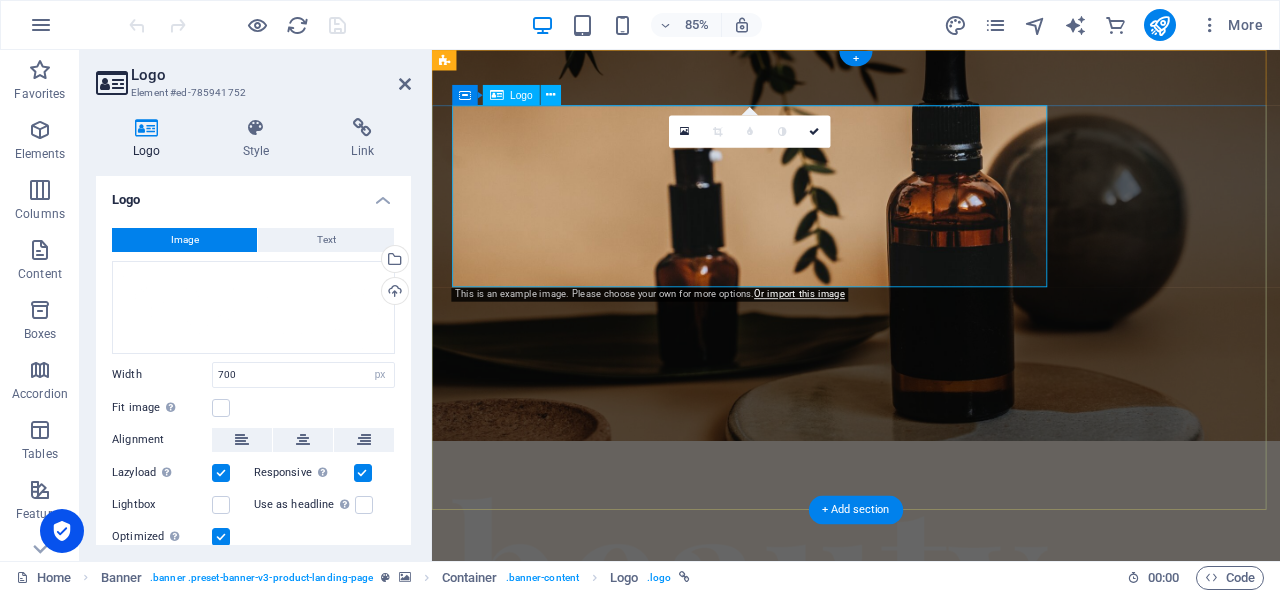 click at bounding box center (931, 682) 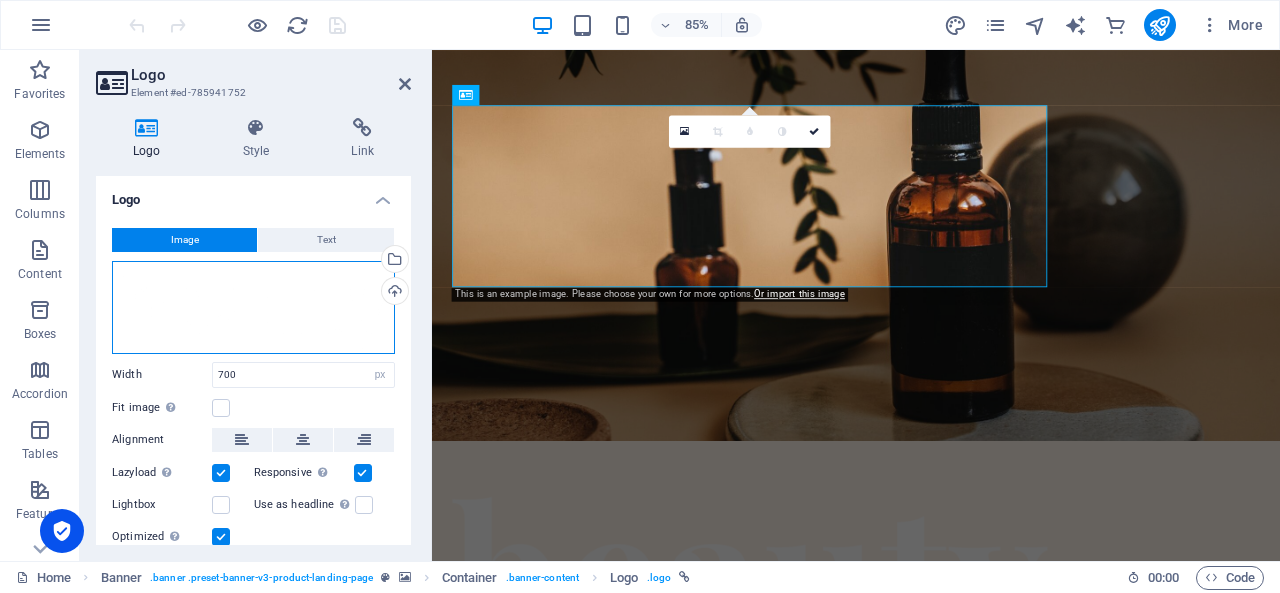click on "Drag files here, click to choose files or select files from Files or our free stock photos & videos" at bounding box center (253, 307) 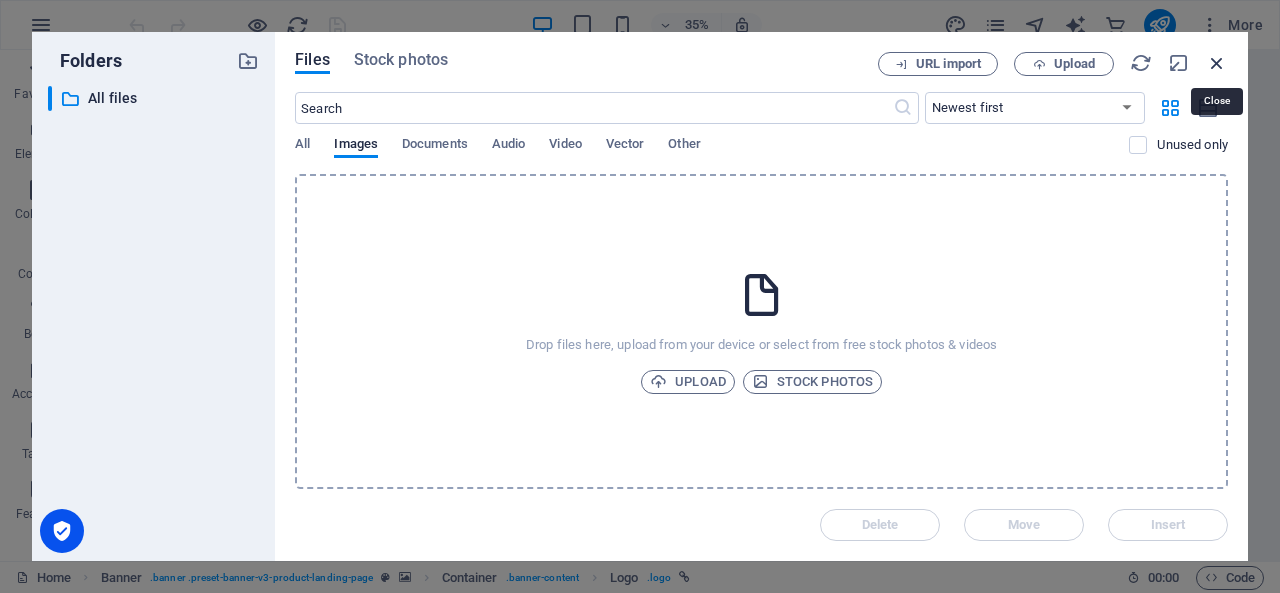 click at bounding box center (1217, 63) 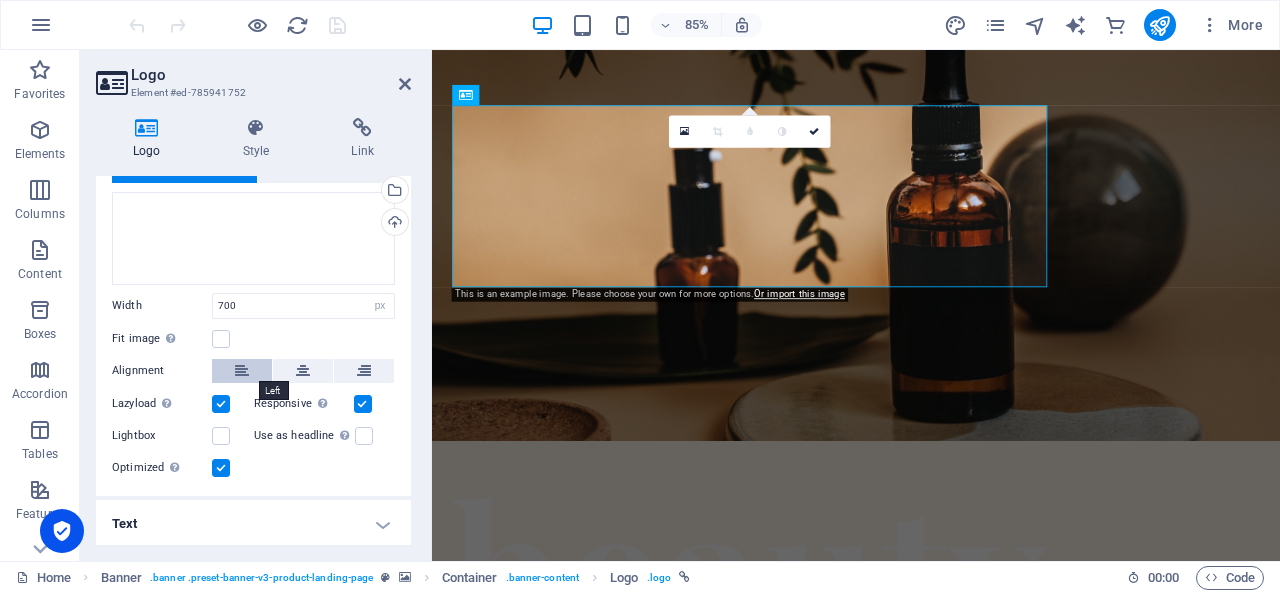 scroll, scrollTop: 0, scrollLeft: 0, axis: both 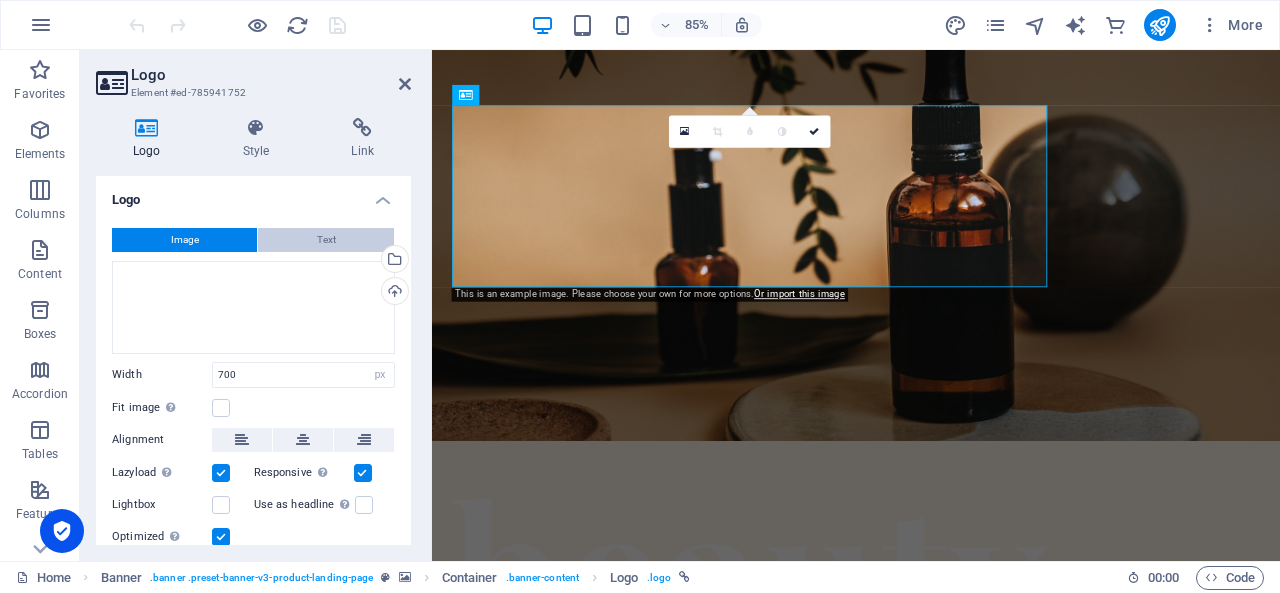 click on "Text" at bounding box center (326, 240) 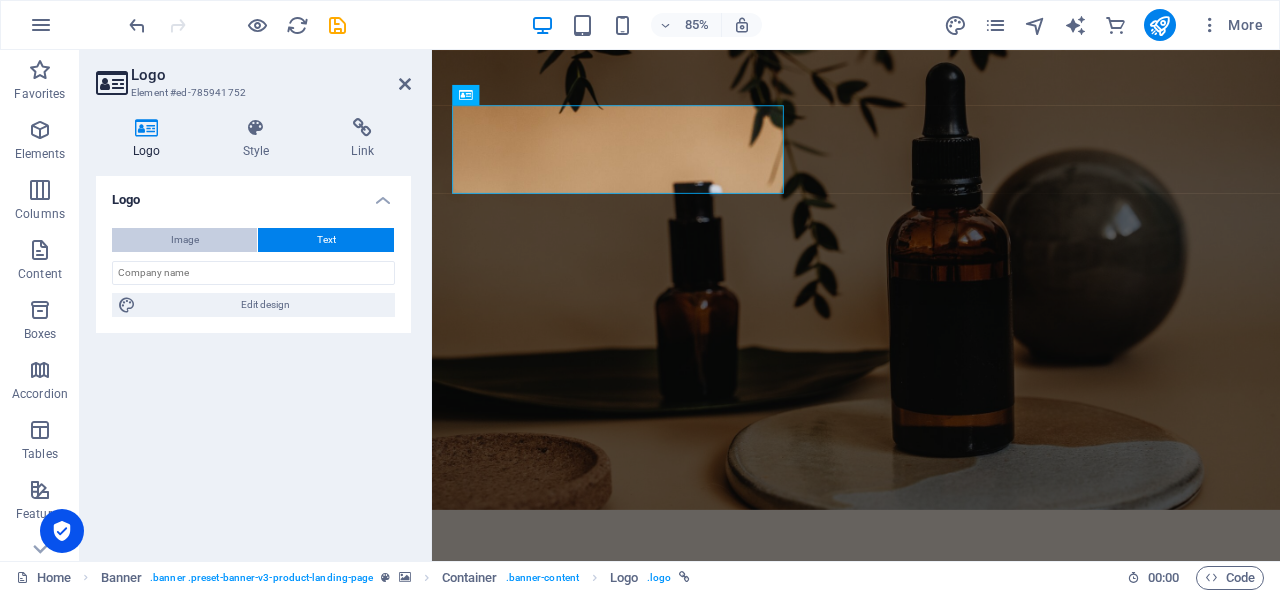 click on "Image" at bounding box center [184, 240] 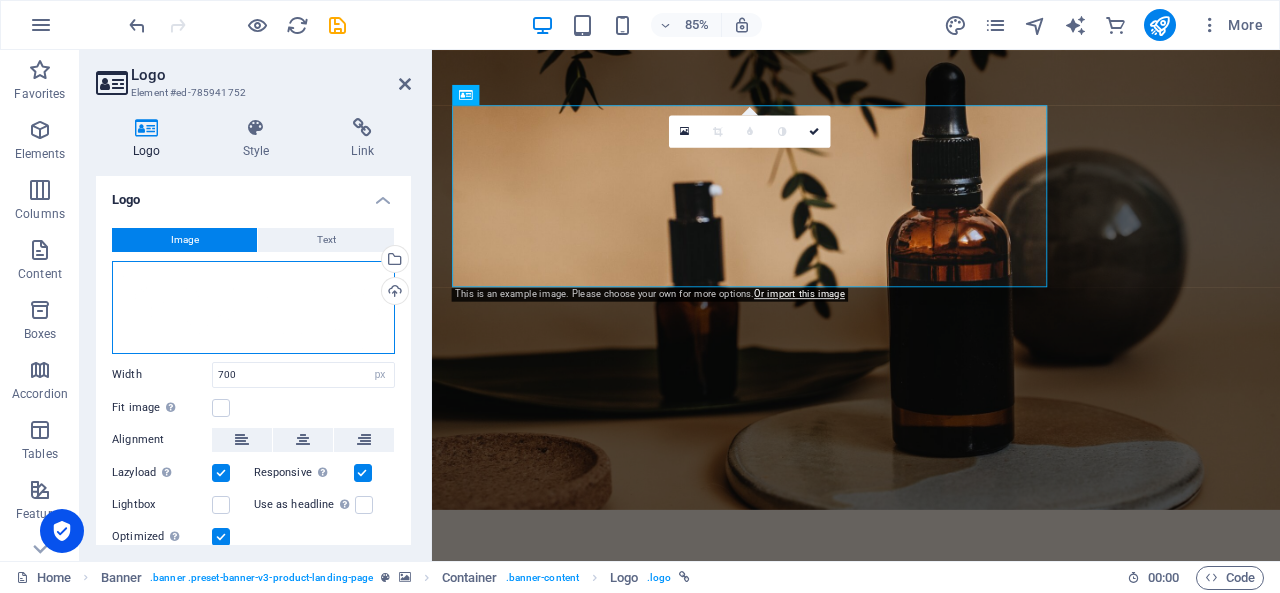 click on "Drag files here, click to choose files or select files from Files or our free stock photos & videos" at bounding box center (253, 307) 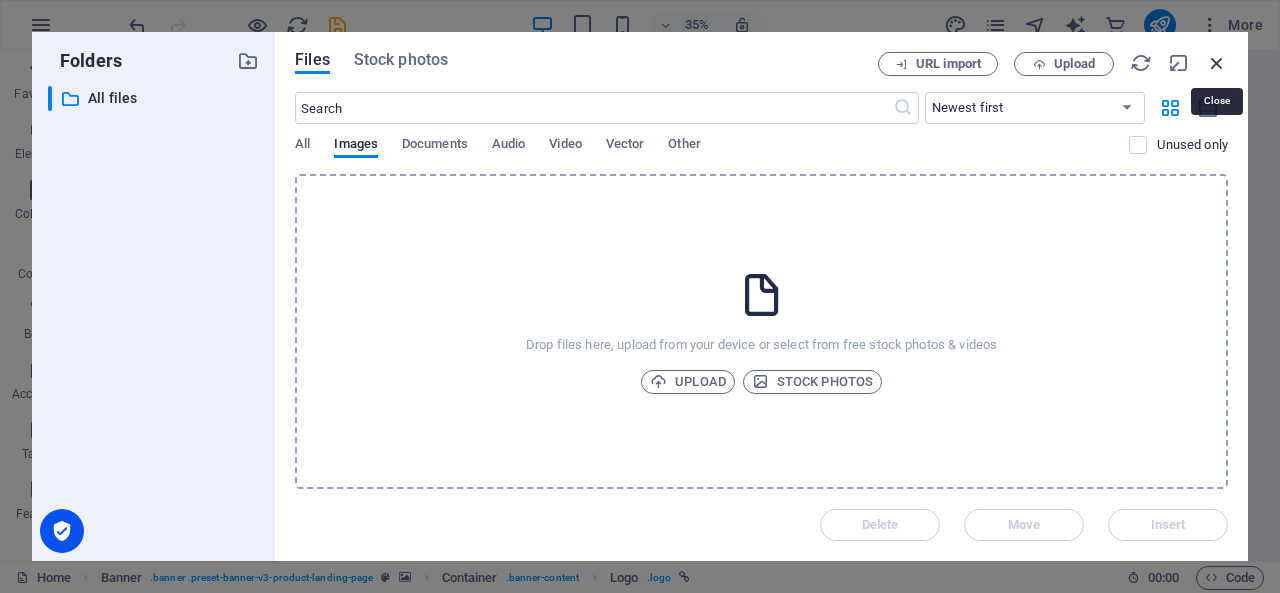 click at bounding box center [1217, 63] 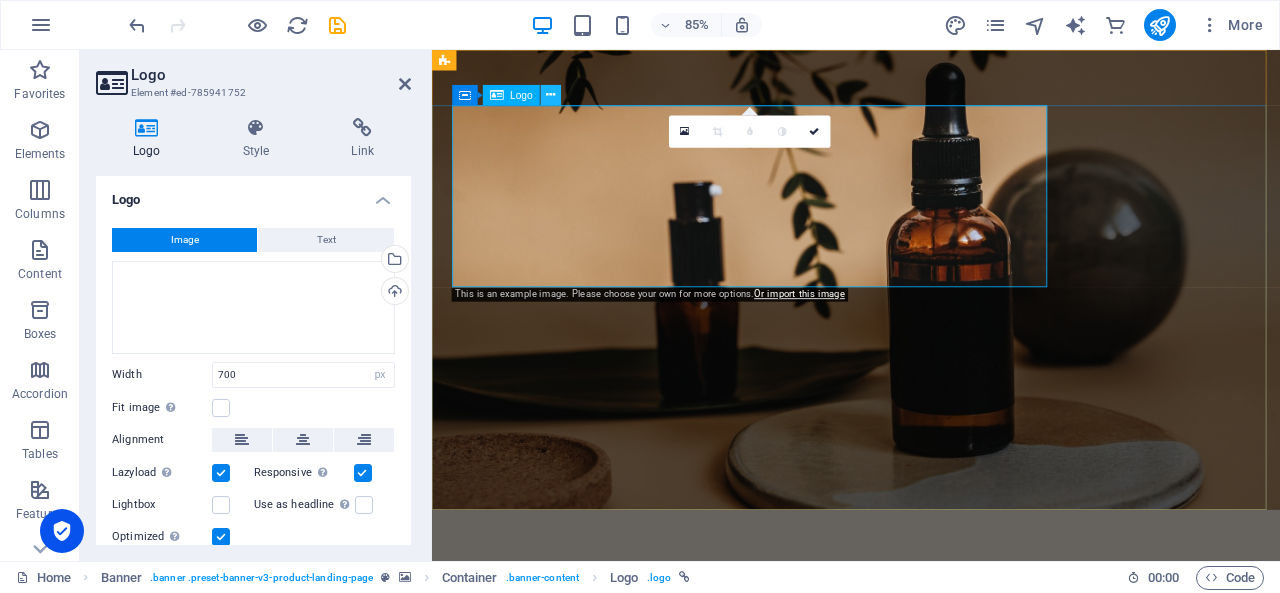 click at bounding box center (551, 95) 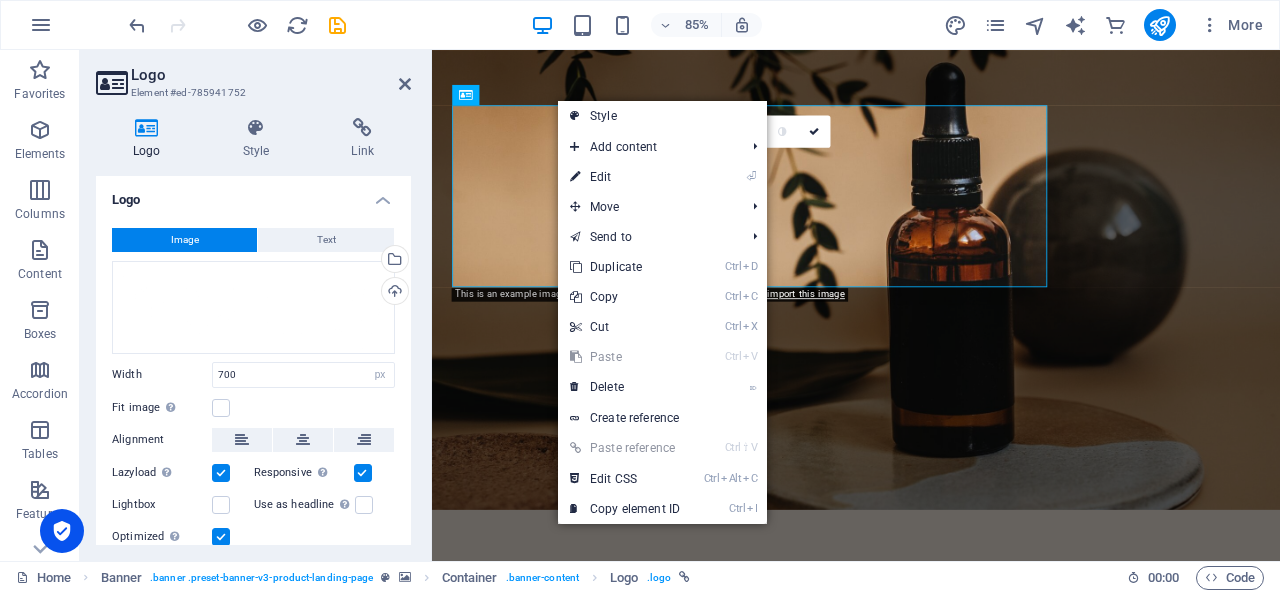 click on "Logo" at bounding box center [253, 194] 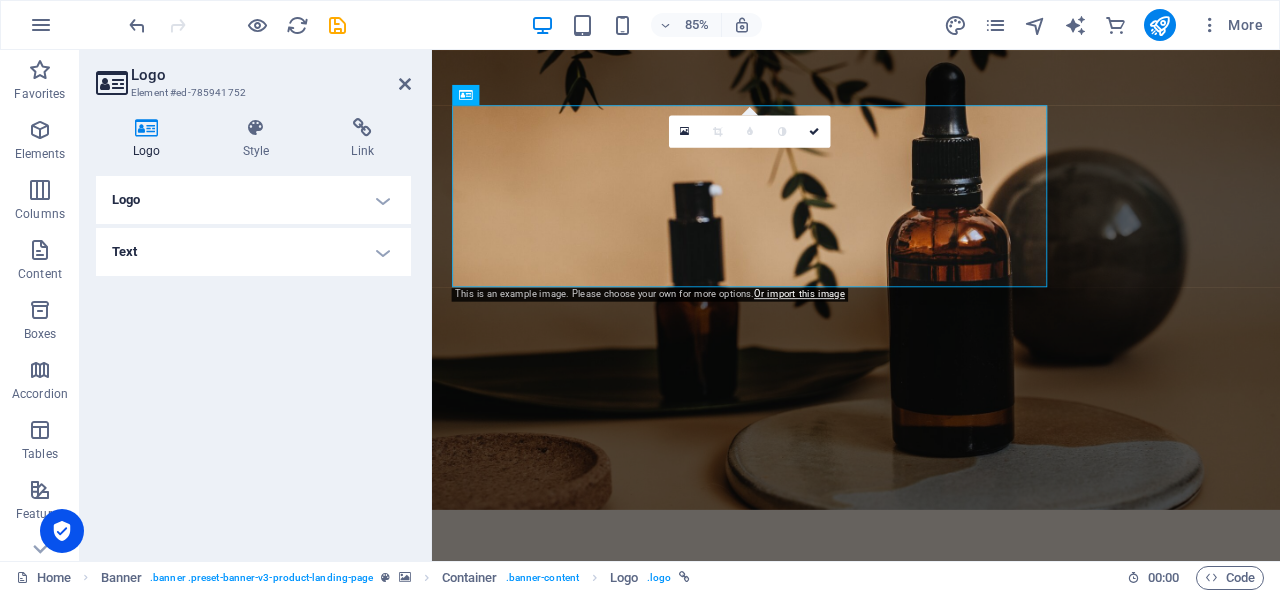 click on "Logo" at bounding box center (253, 200) 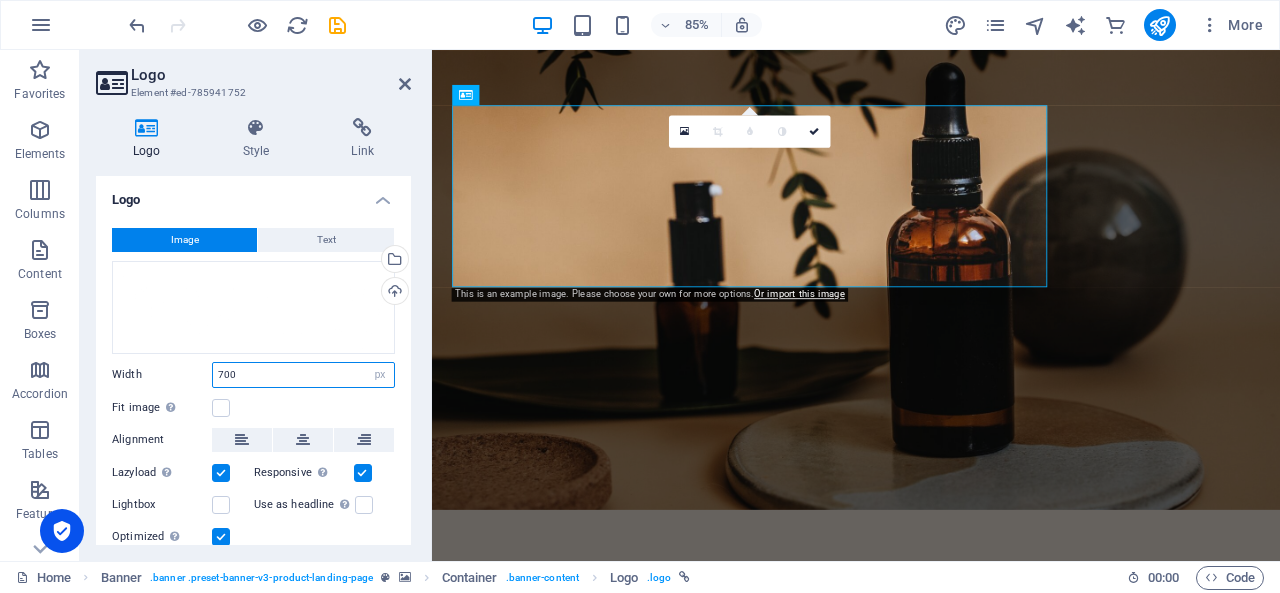 click on "700" at bounding box center [303, 375] 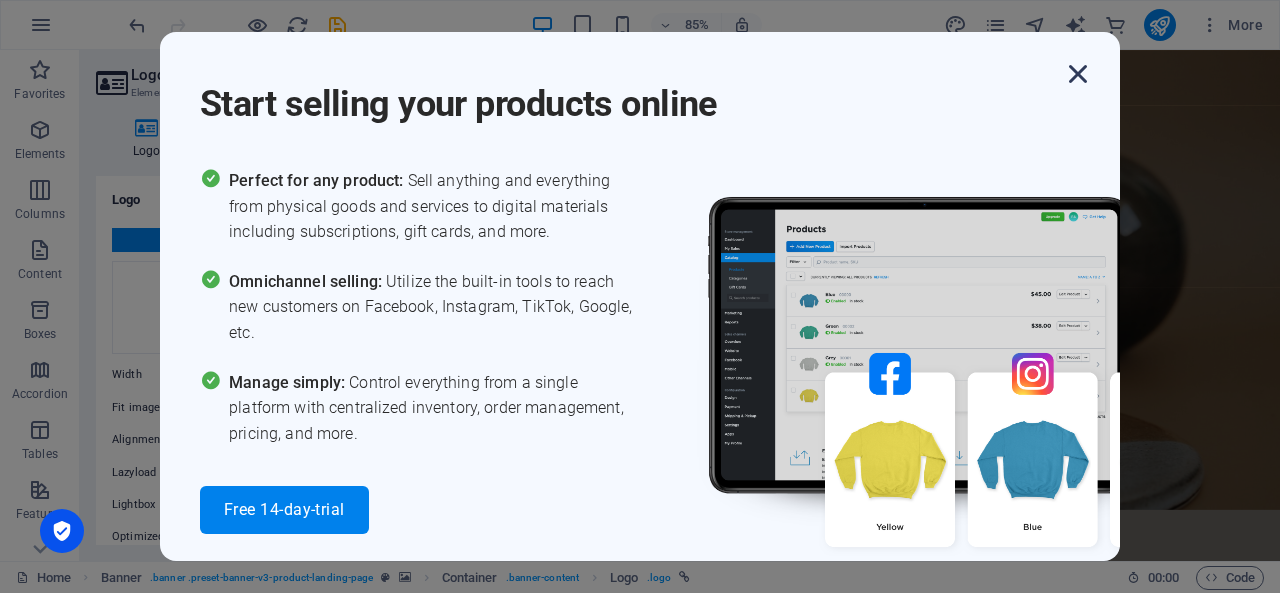click at bounding box center (1078, 74) 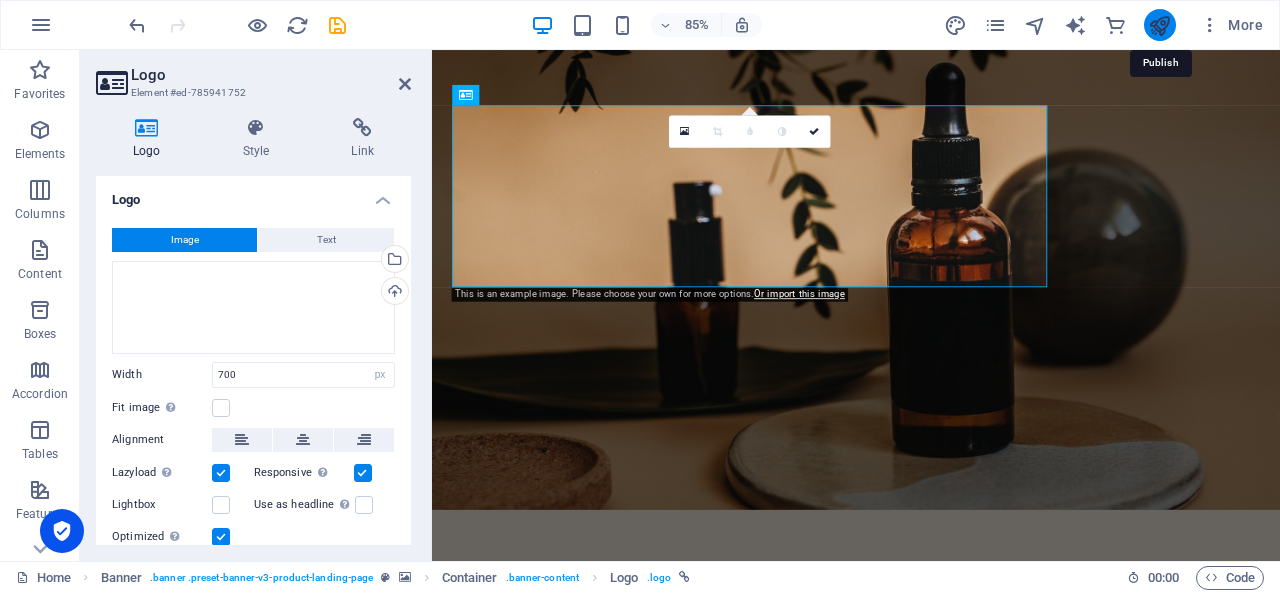 click at bounding box center [1159, 25] 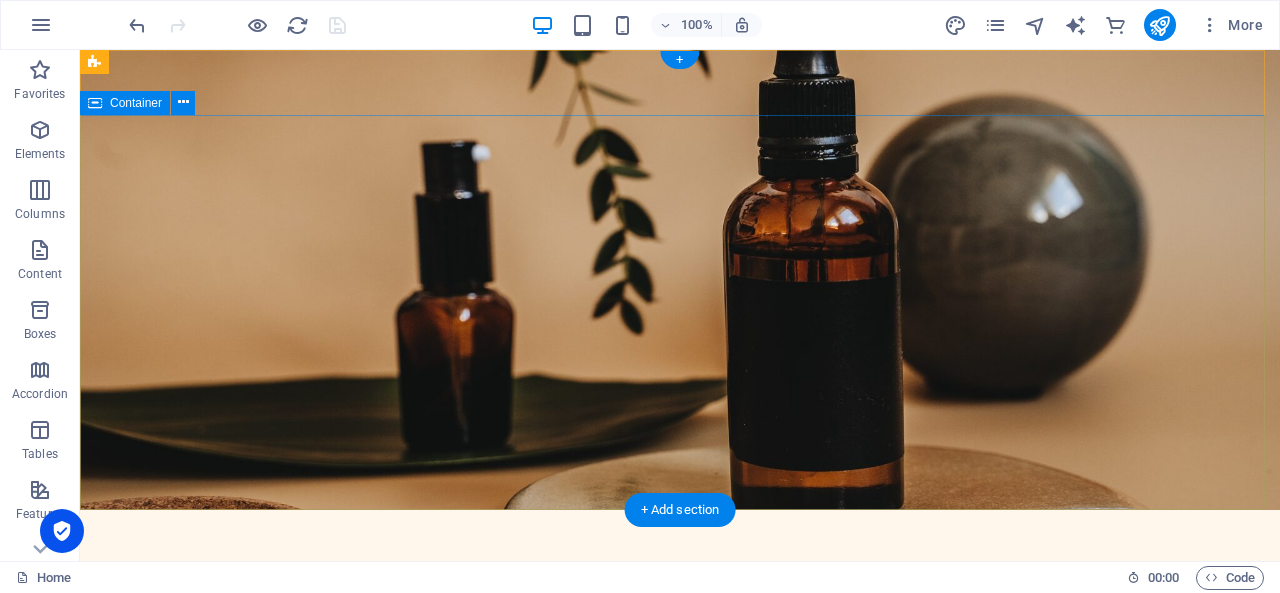 scroll, scrollTop: 66, scrollLeft: 0, axis: vertical 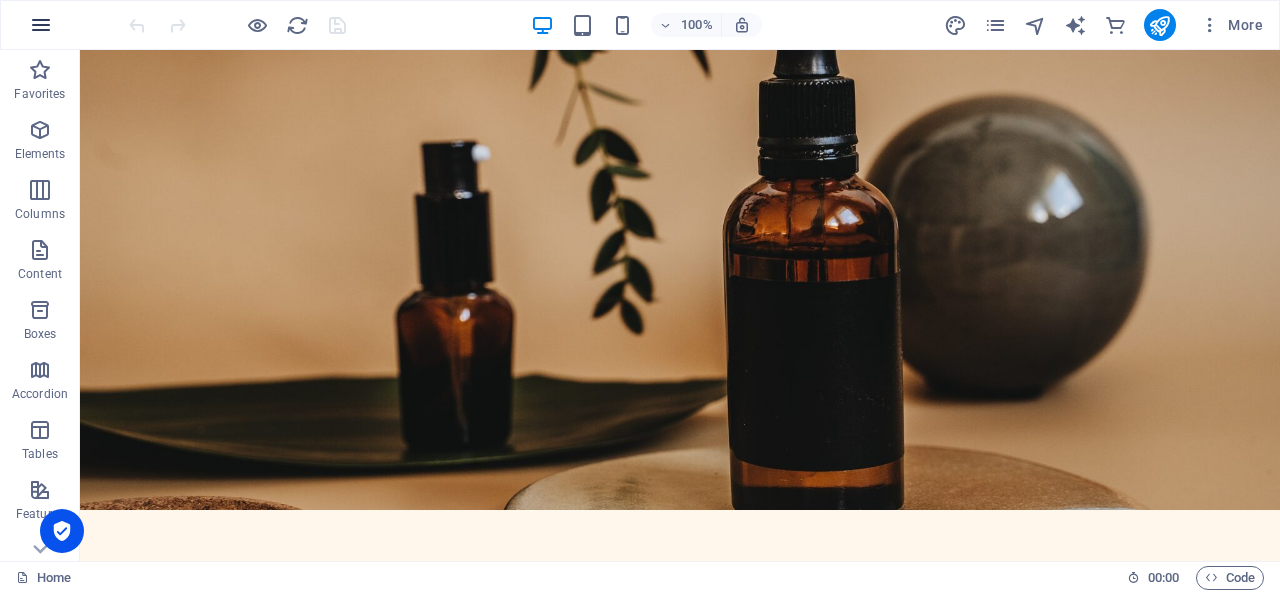 click at bounding box center [41, 25] 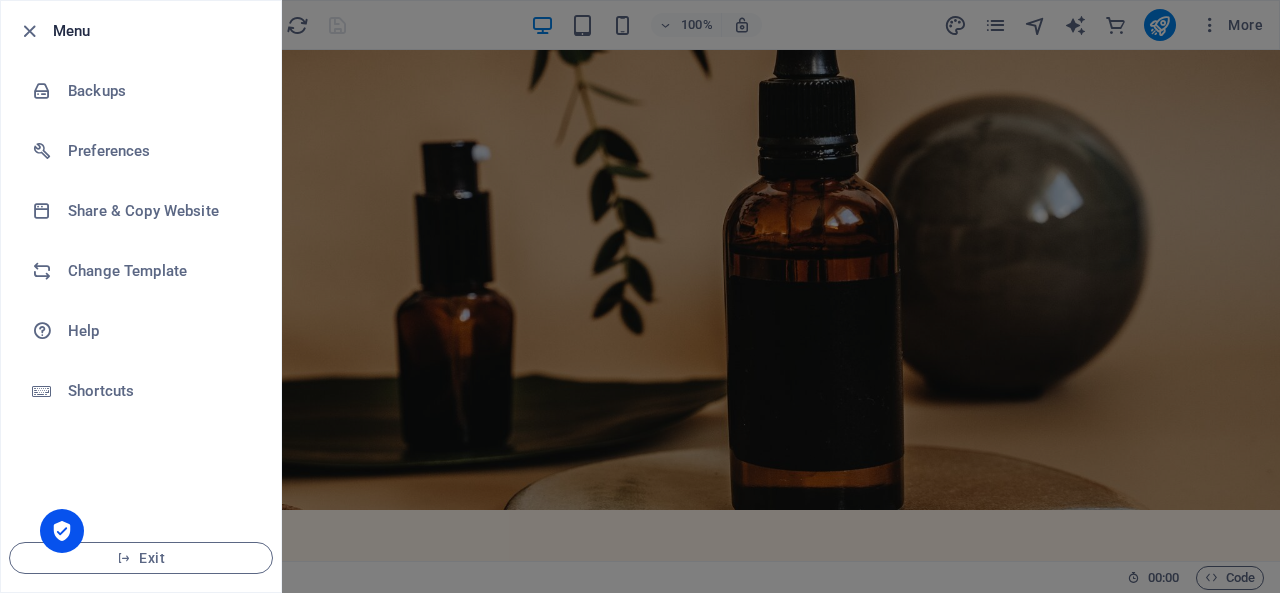 click at bounding box center [640, 296] 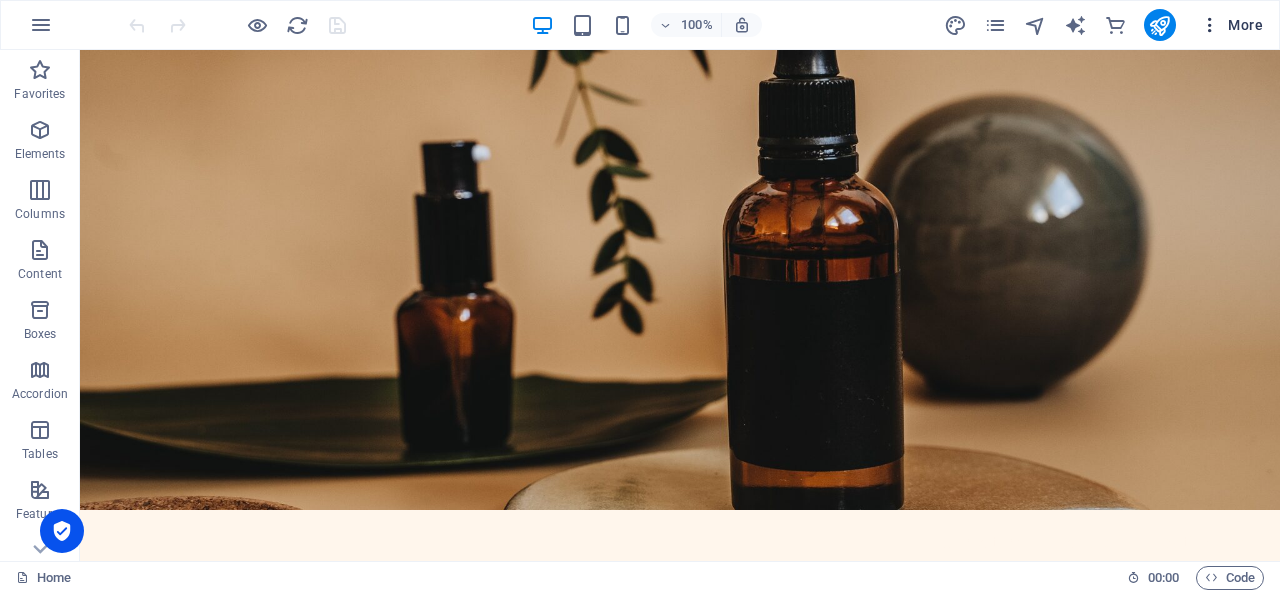 click at bounding box center (1210, 25) 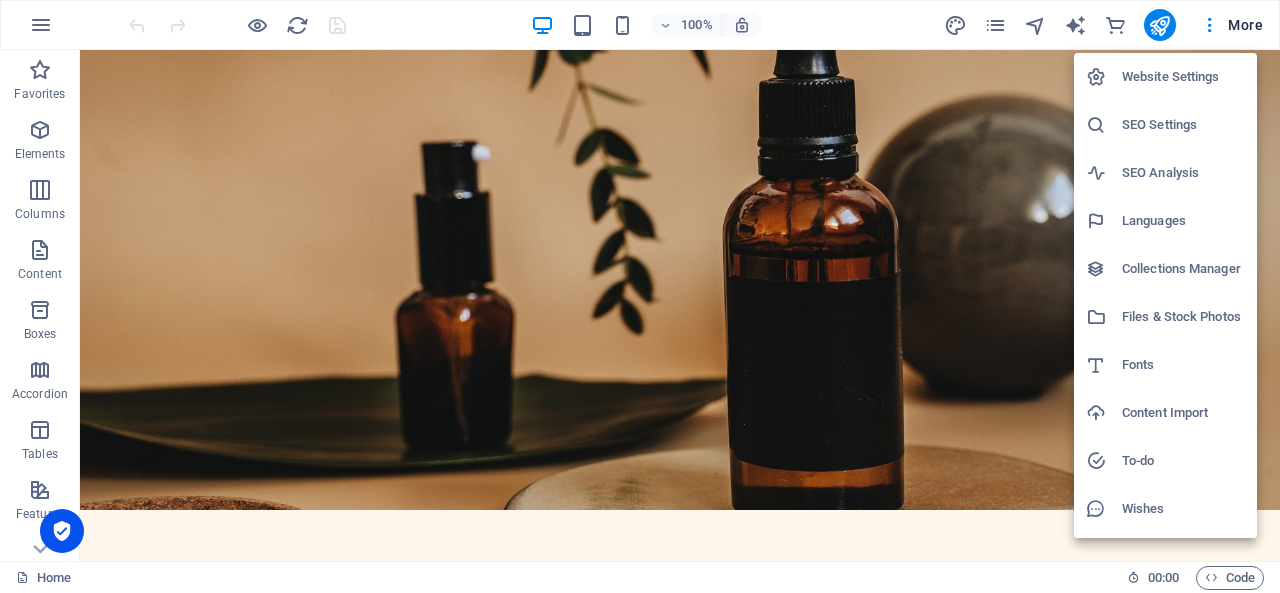 click on "Website Settings" at bounding box center (1183, 77) 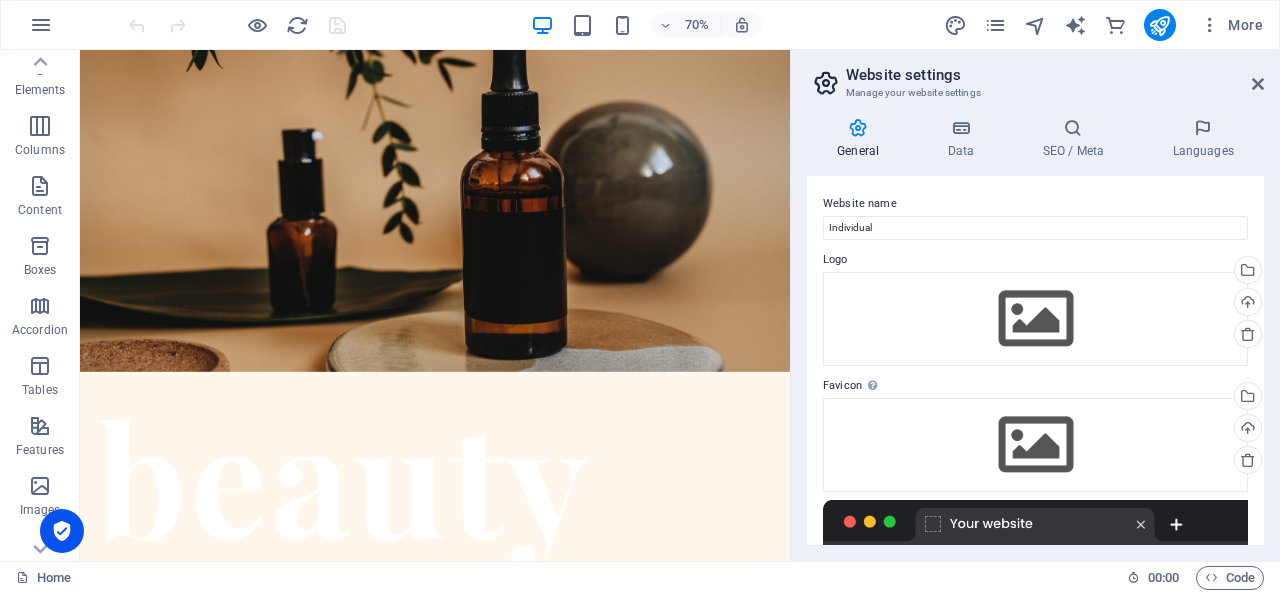 scroll, scrollTop: 0, scrollLeft: 0, axis: both 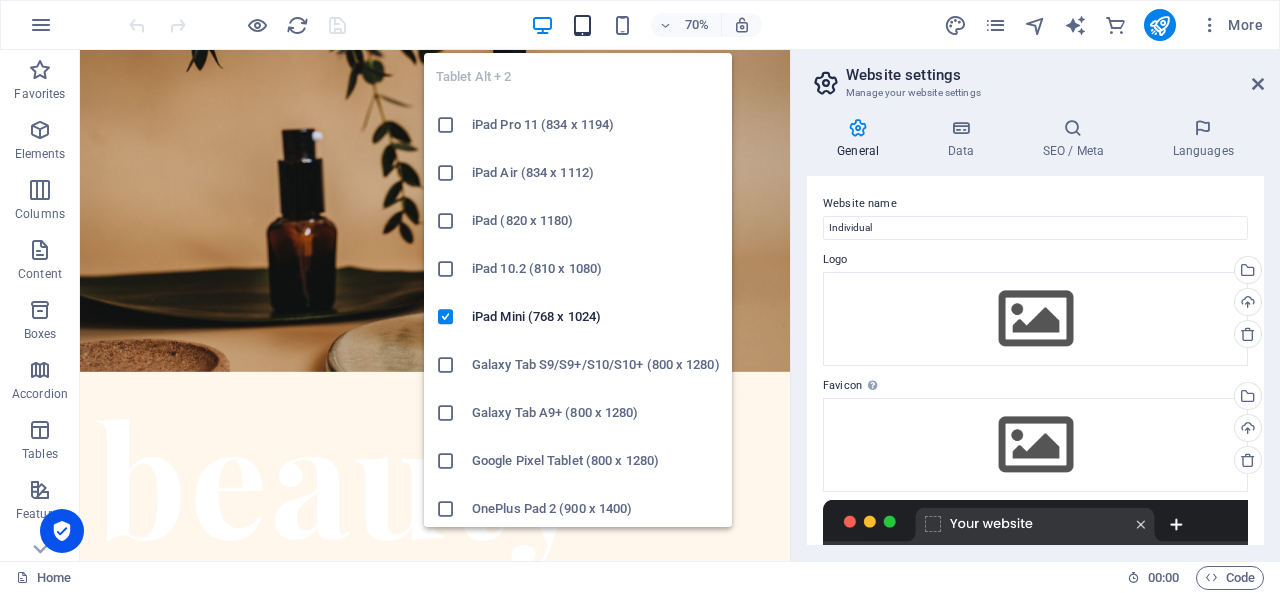 click at bounding box center [582, 25] 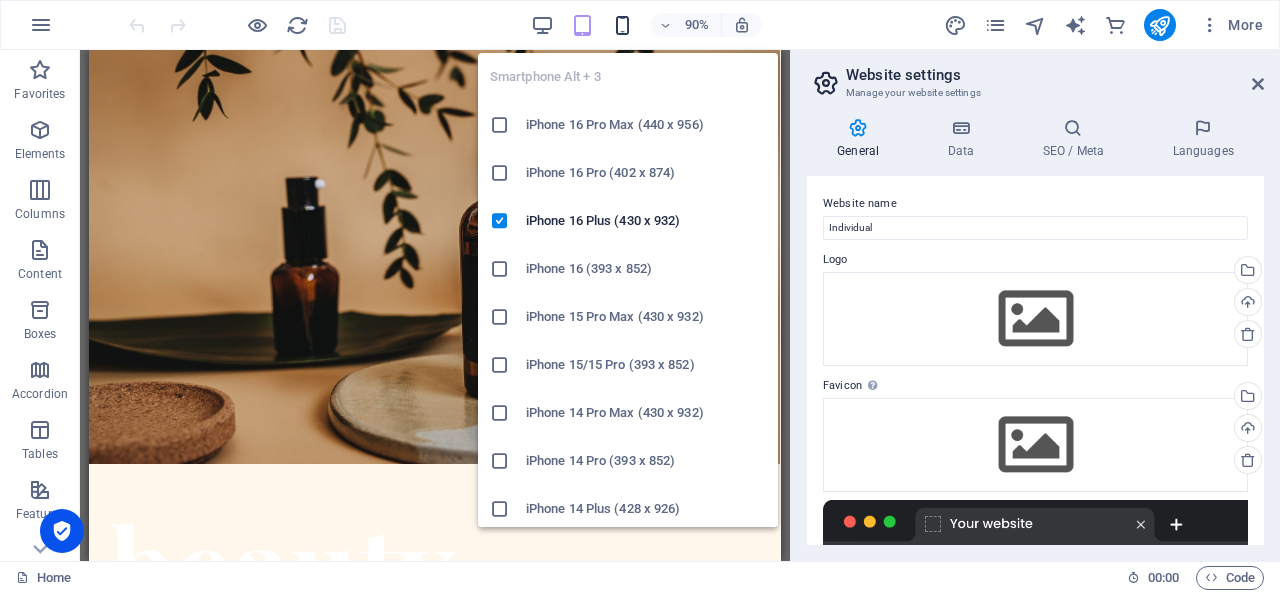 click at bounding box center (622, 25) 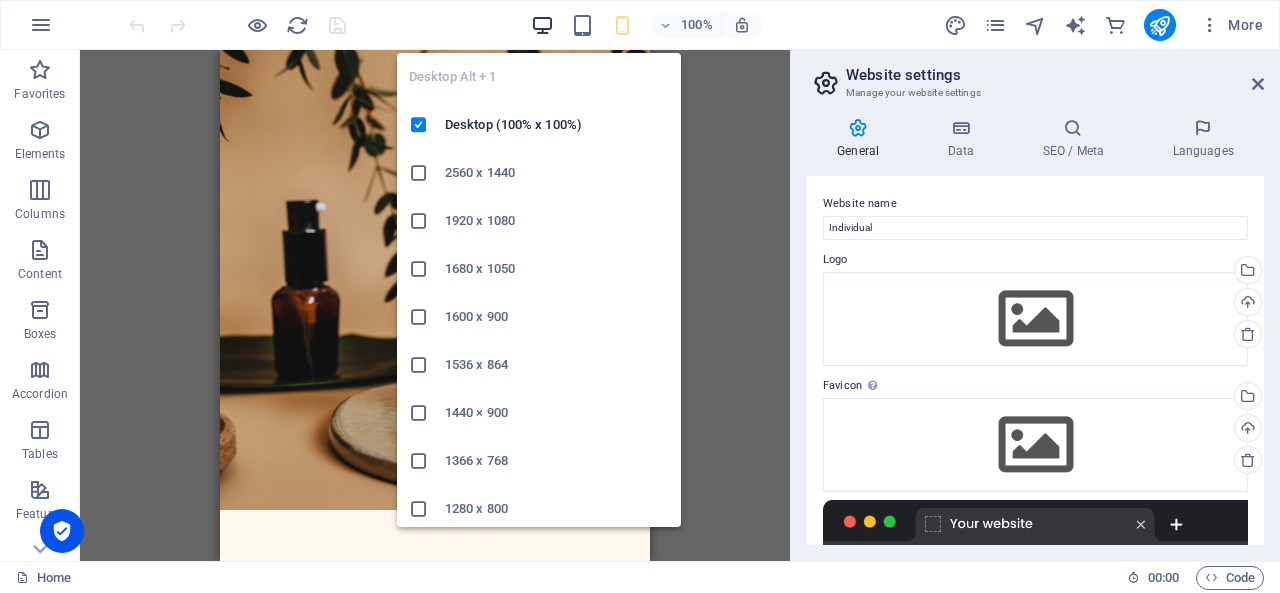 click at bounding box center (542, 25) 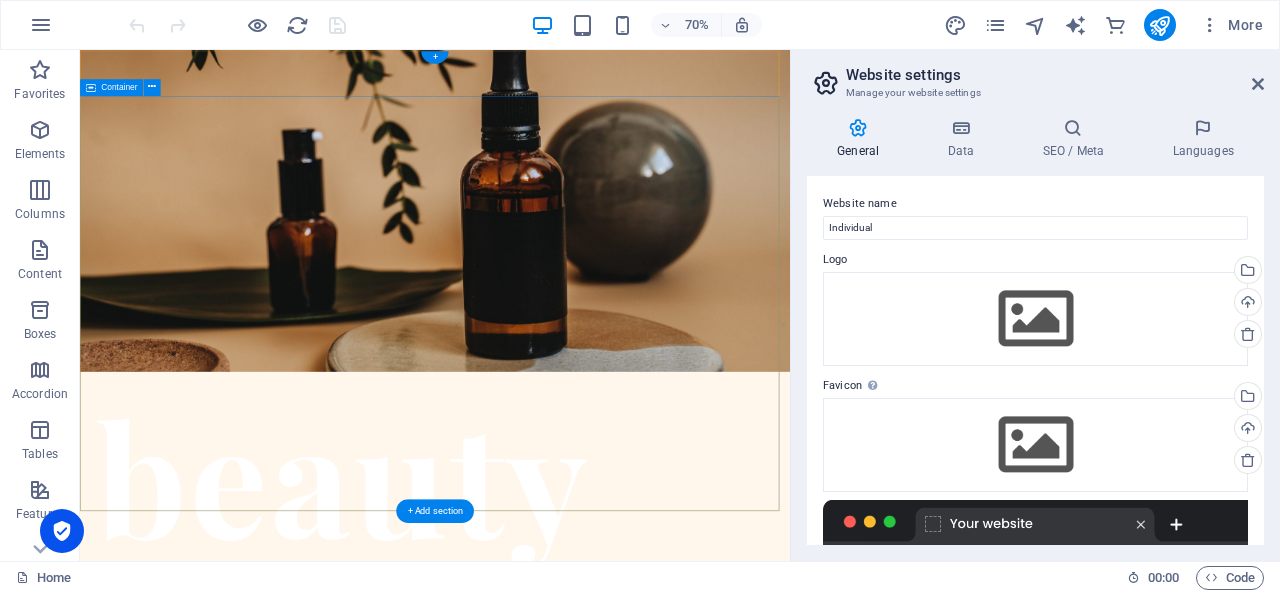 click at bounding box center [587, 722] 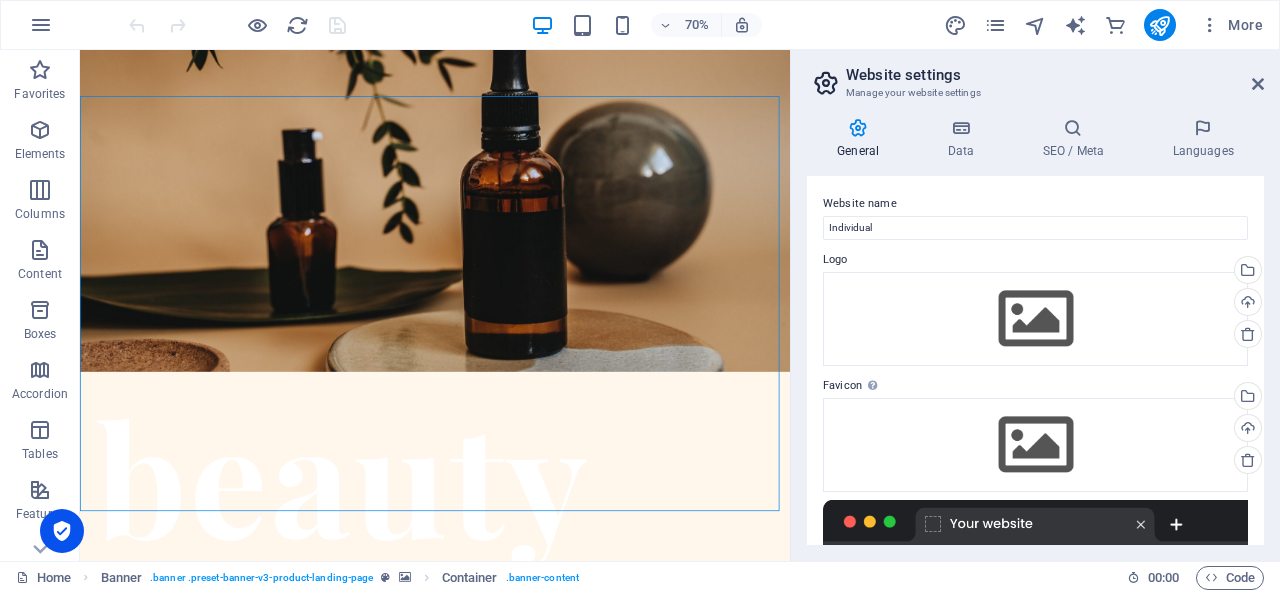 click on "70% More" at bounding box center [640, 25] 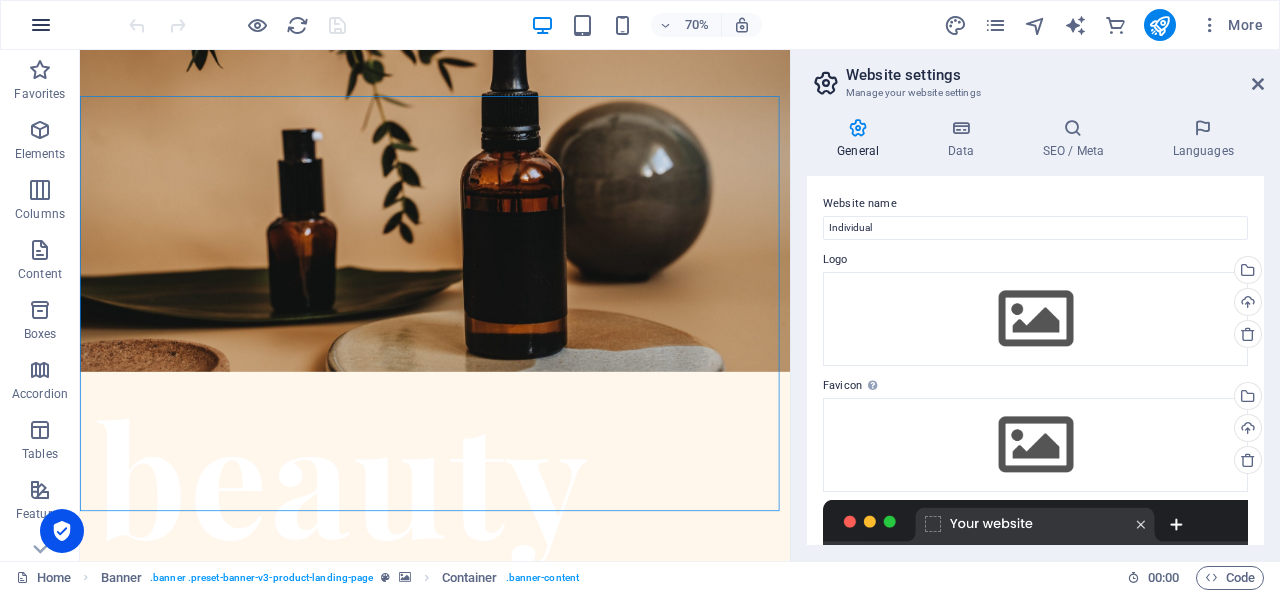 click at bounding box center [41, 25] 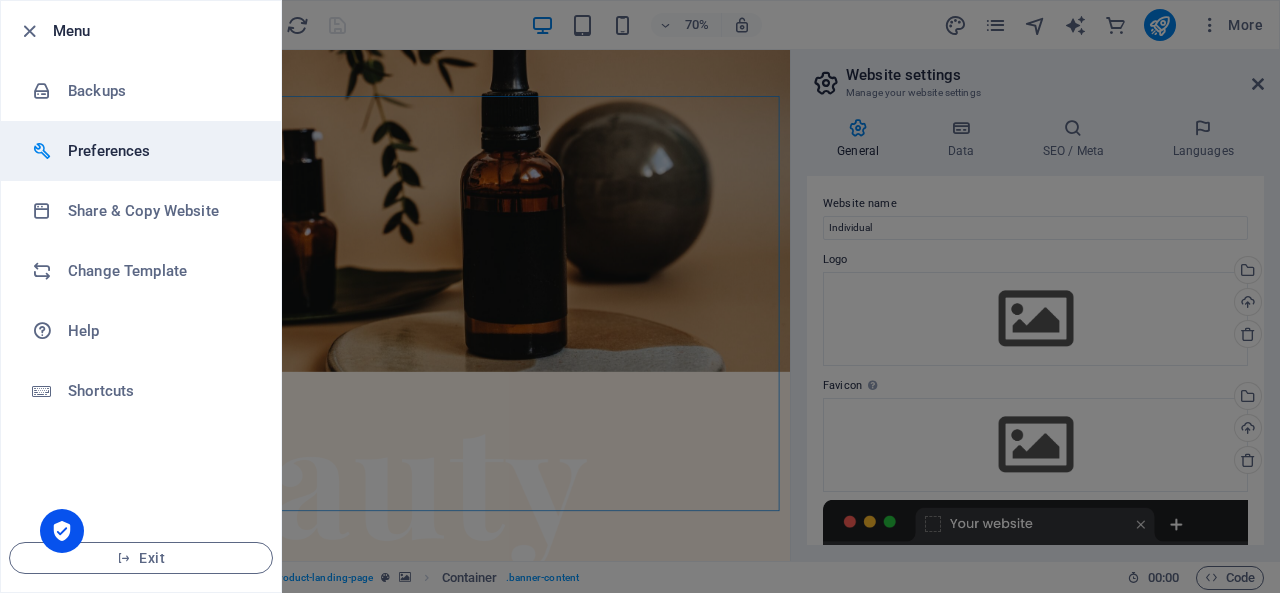 click on "Preferences" at bounding box center [141, 151] 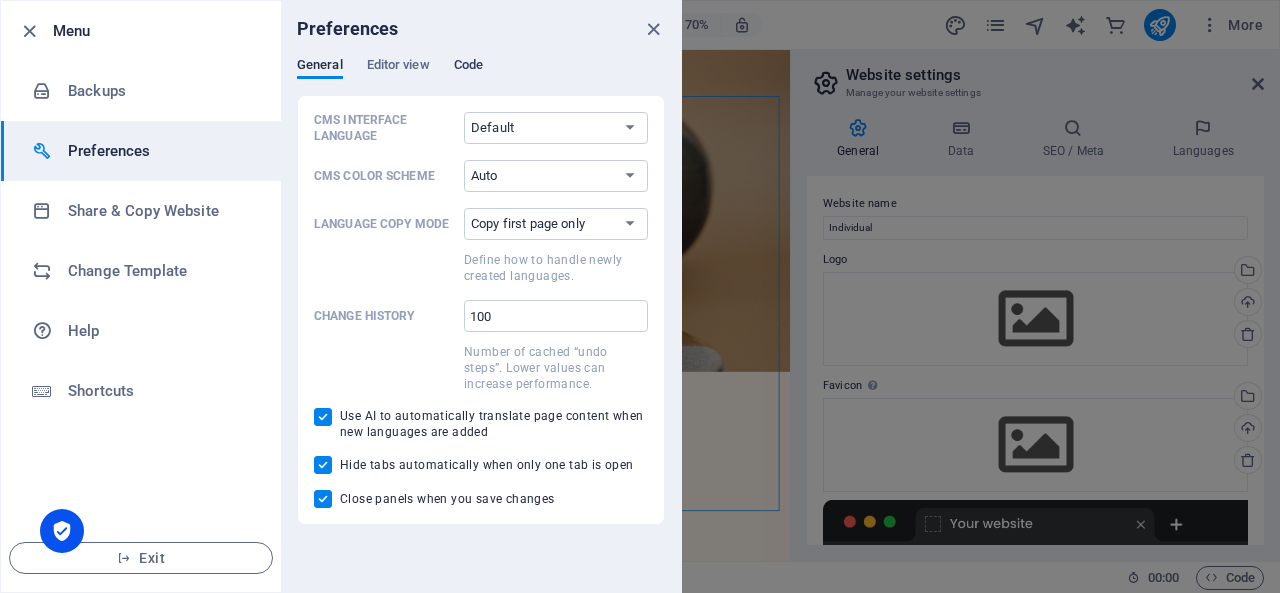 click on "Code" at bounding box center (468, 67) 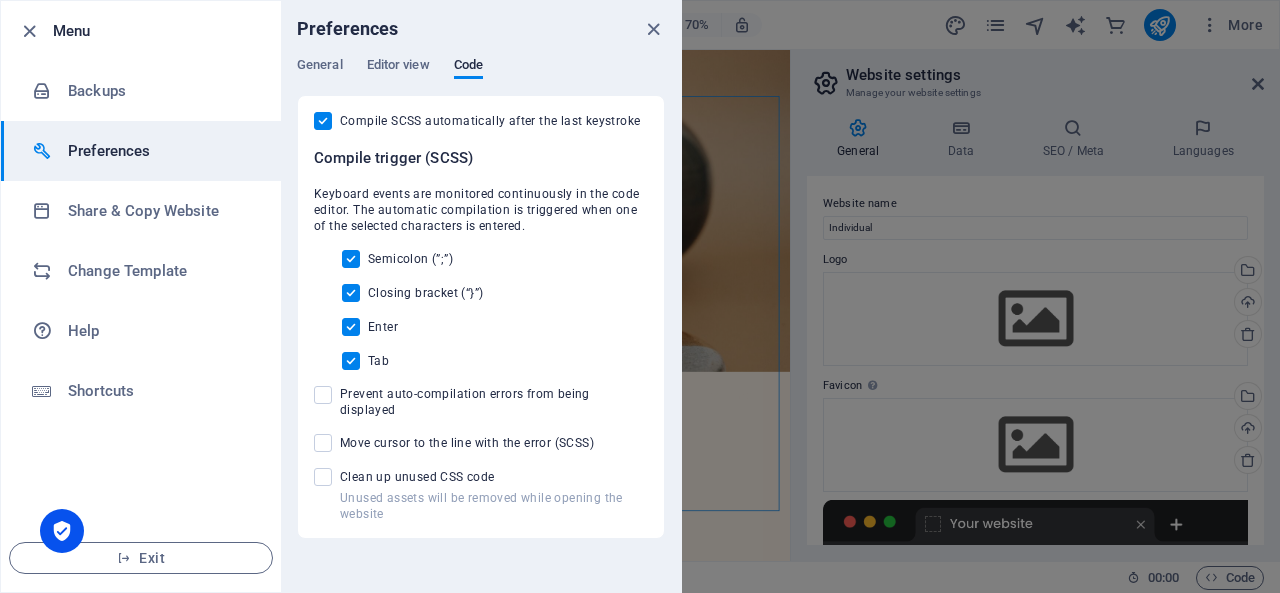click on "Preferences" at bounding box center [481, 29] 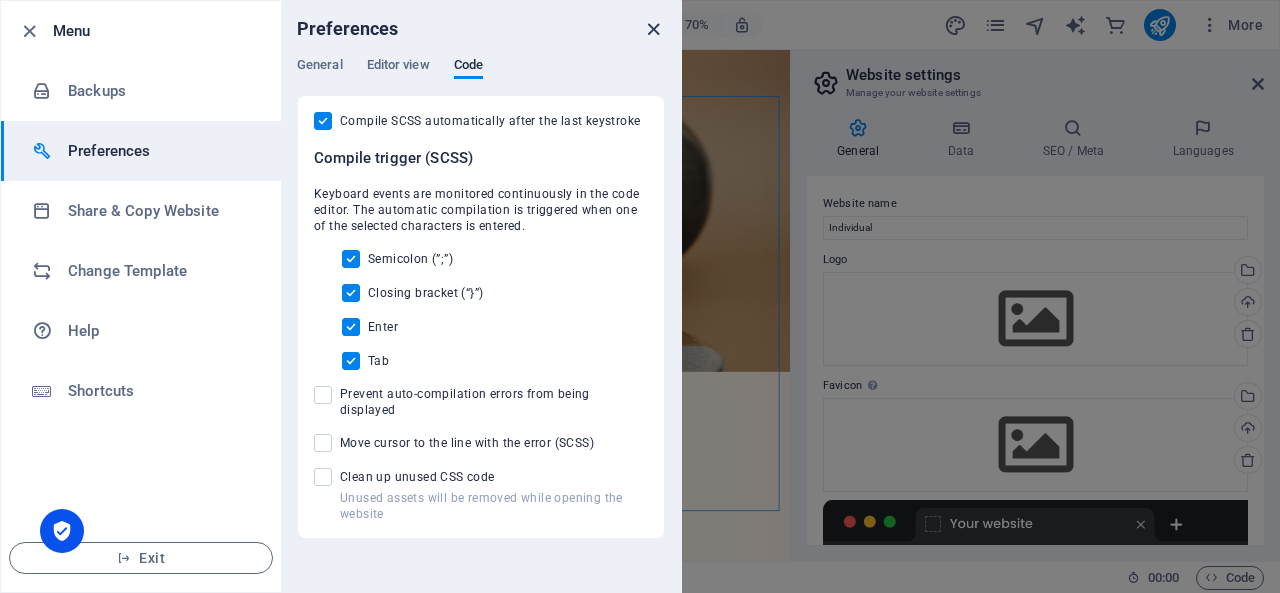 click at bounding box center (653, 29) 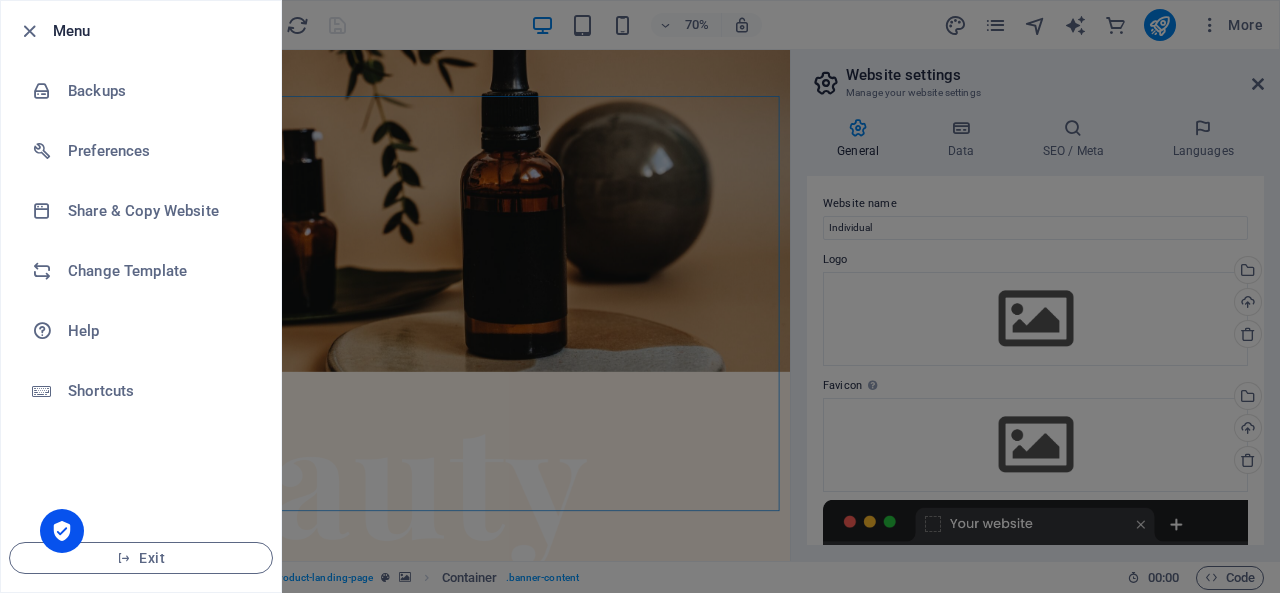 click on "Menu" at bounding box center (141, 31) 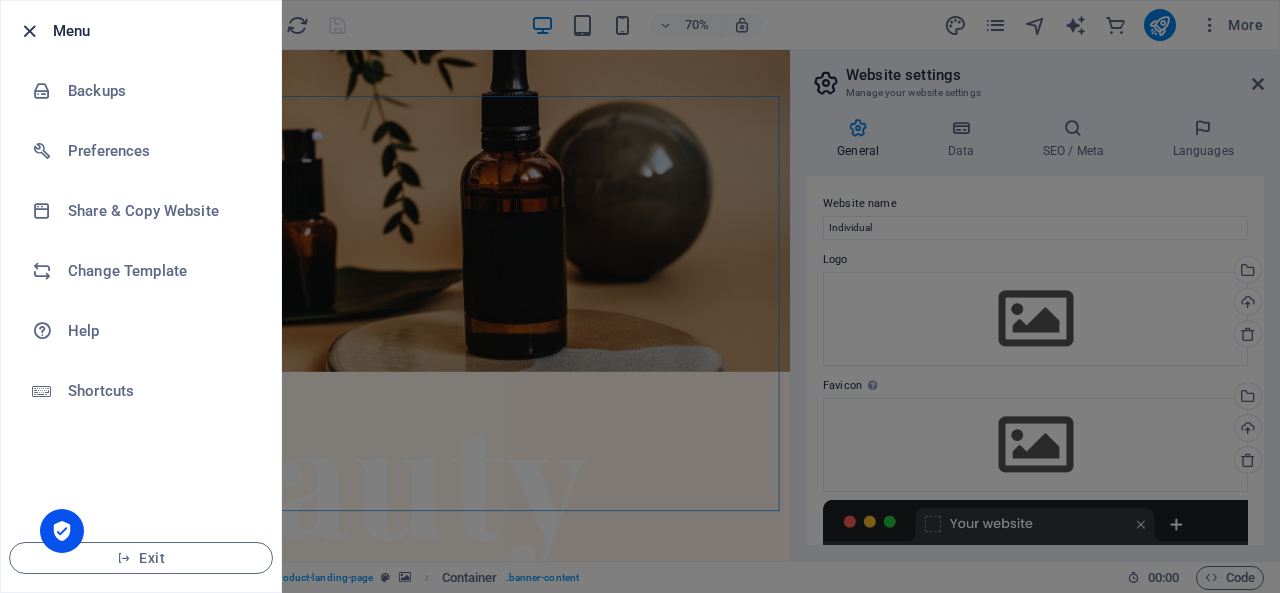 click at bounding box center [29, 31] 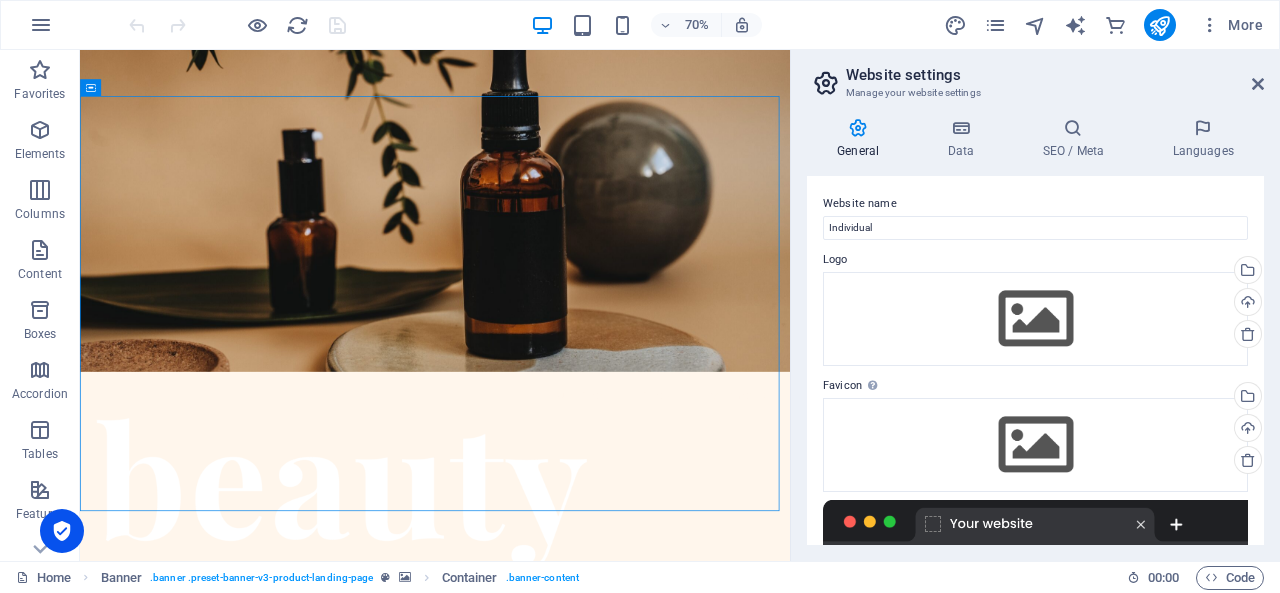 click on "Favicon Set the favicon of your website here. A favicon is a small icon shown in the browser tab next to your website title. It helps visitors identify your website." at bounding box center (1035, 386) 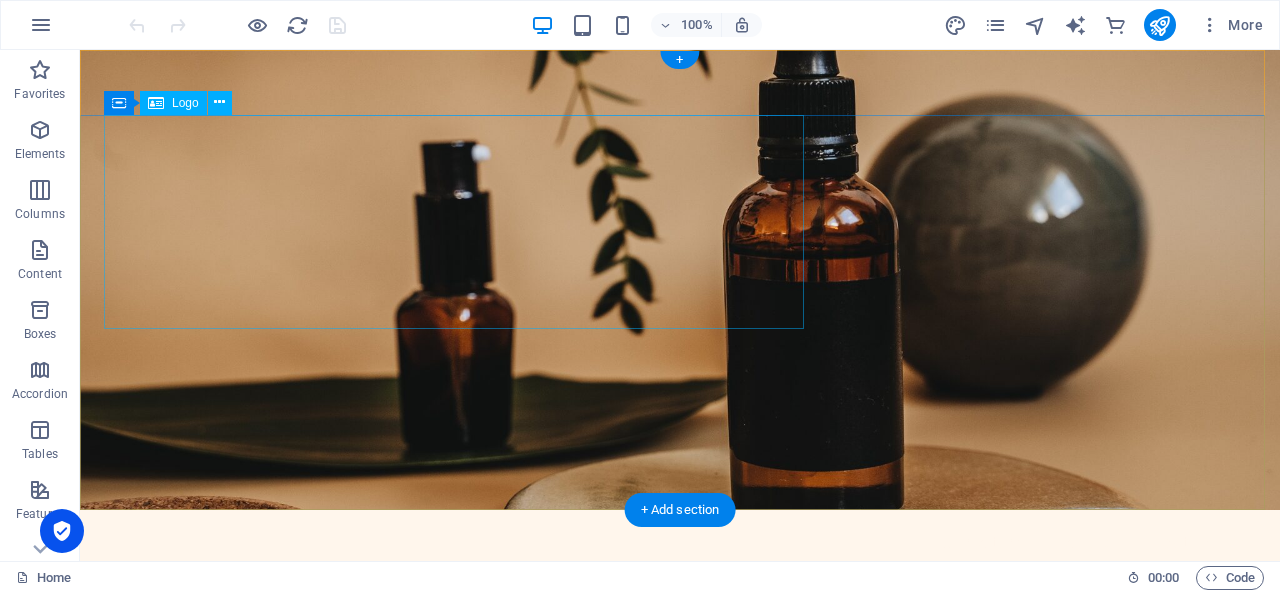 scroll, scrollTop: 0, scrollLeft: 0, axis: both 